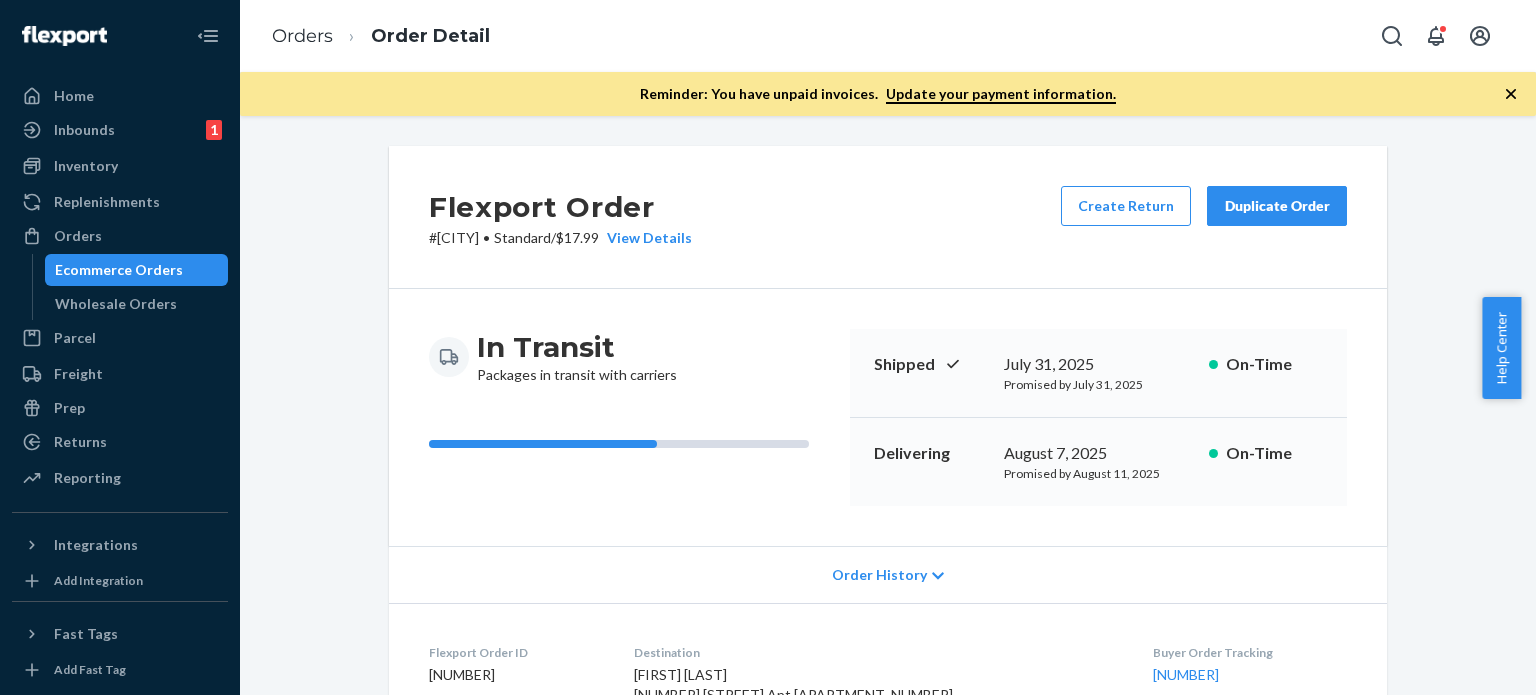 scroll, scrollTop: 0, scrollLeft: 0, axis: both 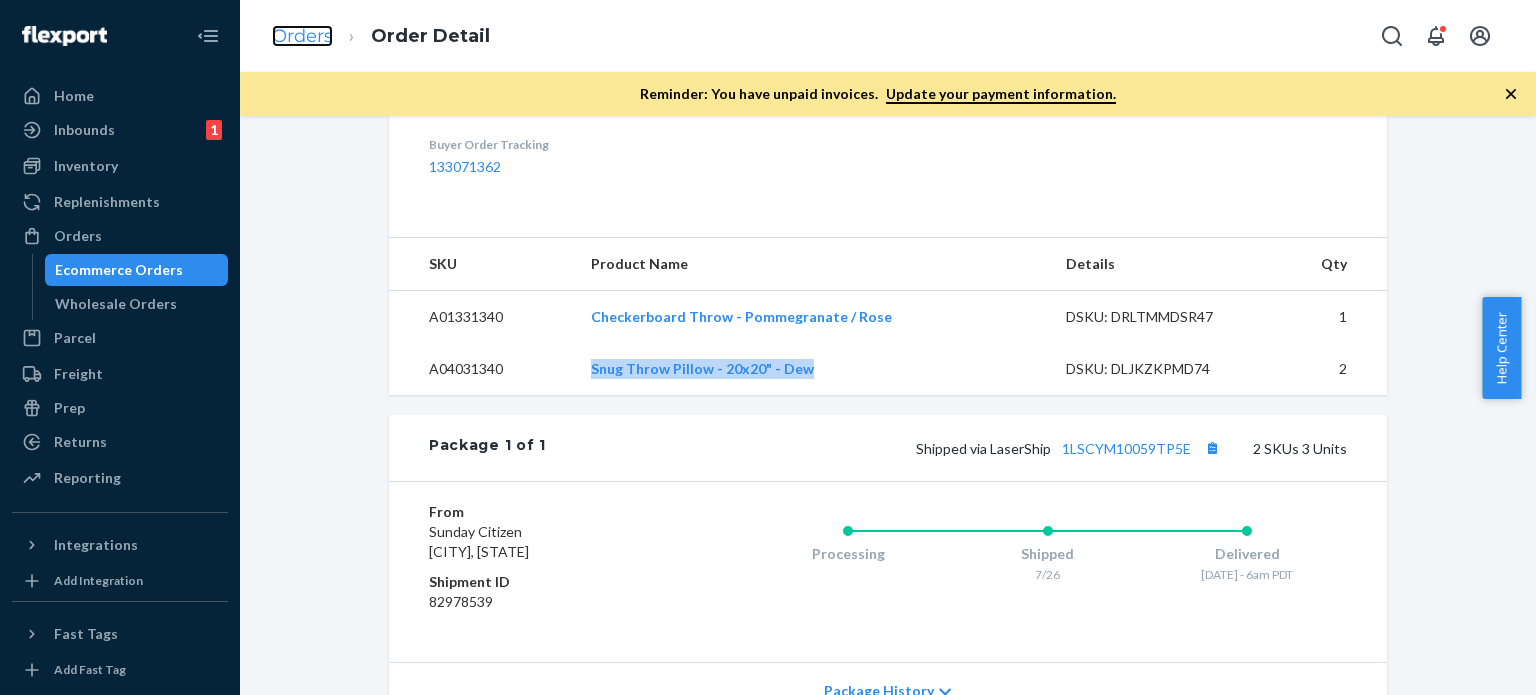 click on "Orders" at bounding box center (302, 36) 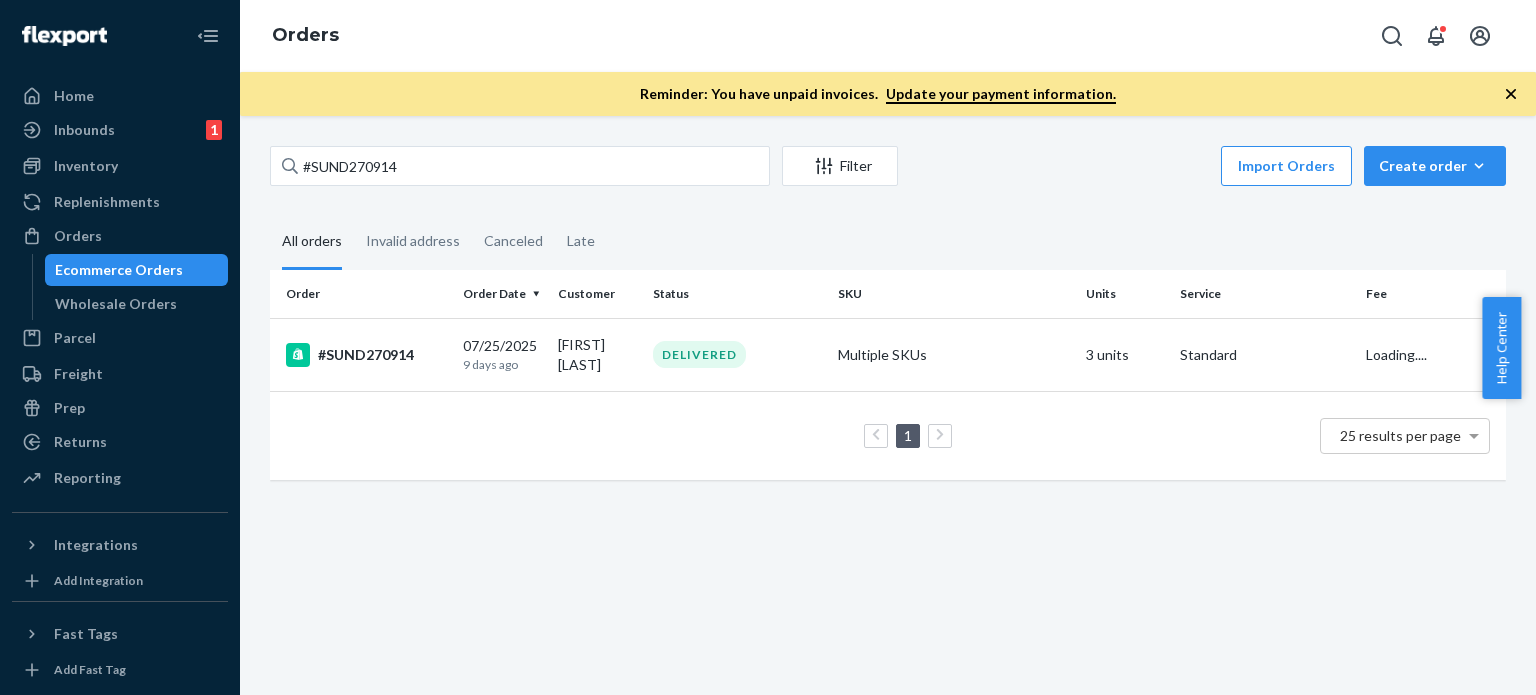 scroll, scrollTop: 0, scrollLeft: 0, axis: both 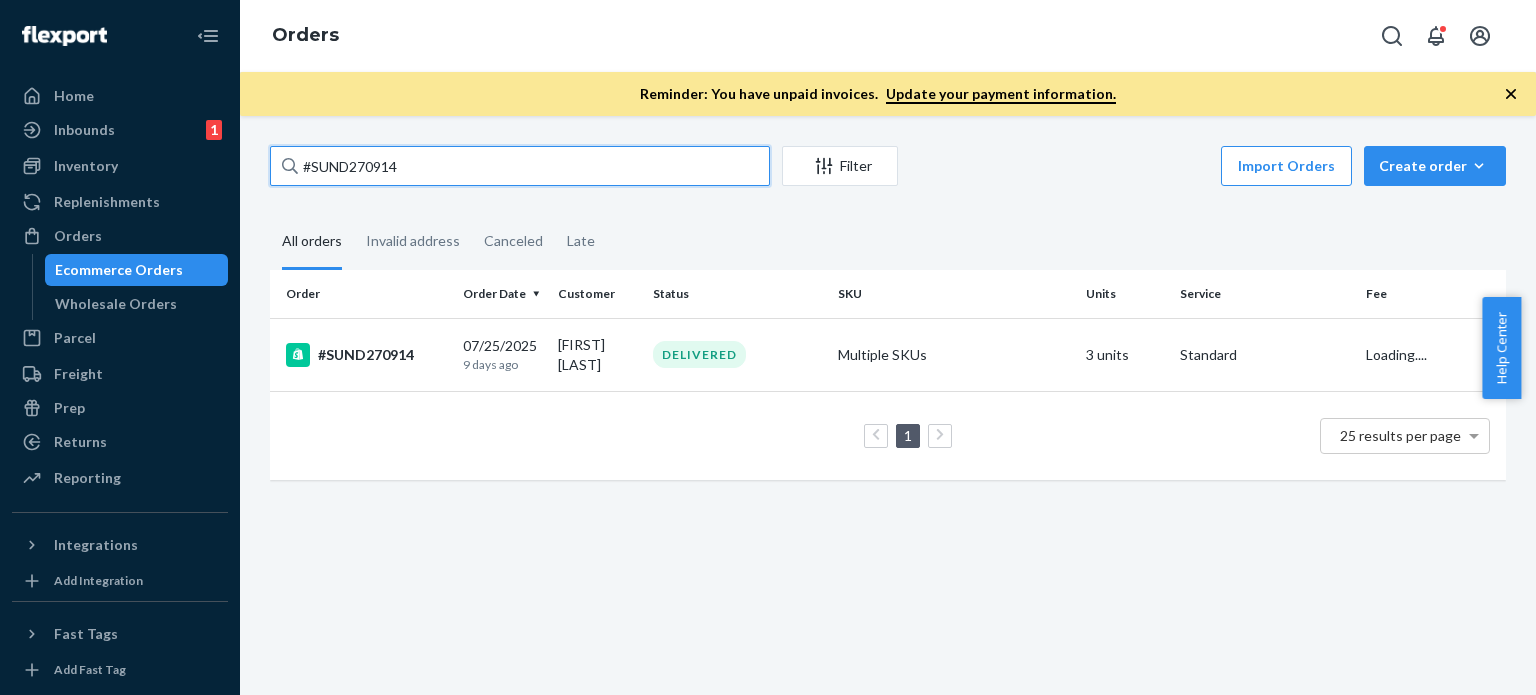 drag, startPoint x: 411, startPoint y: 161, endPoint x: 256, endPoint y: 159, distance: 155.01291 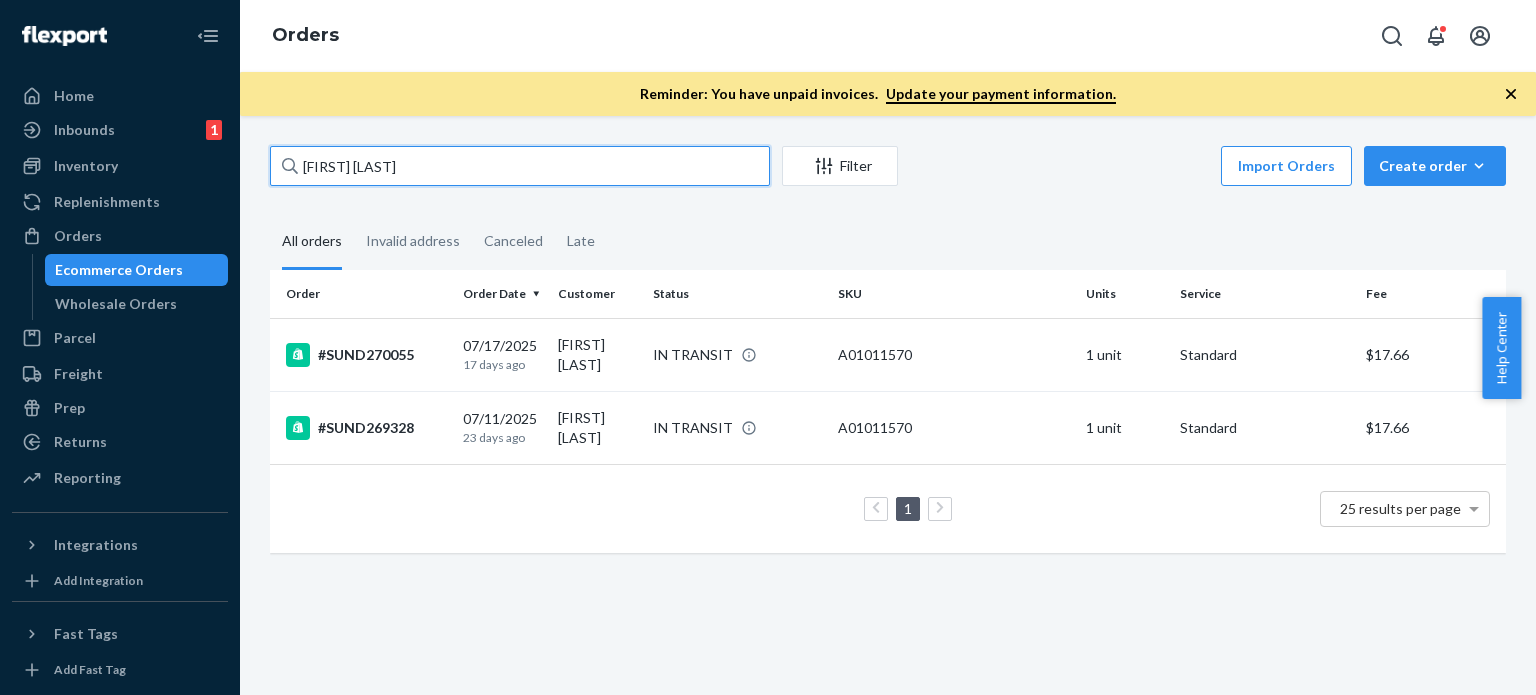 type on "JENNIFER KROMAN" 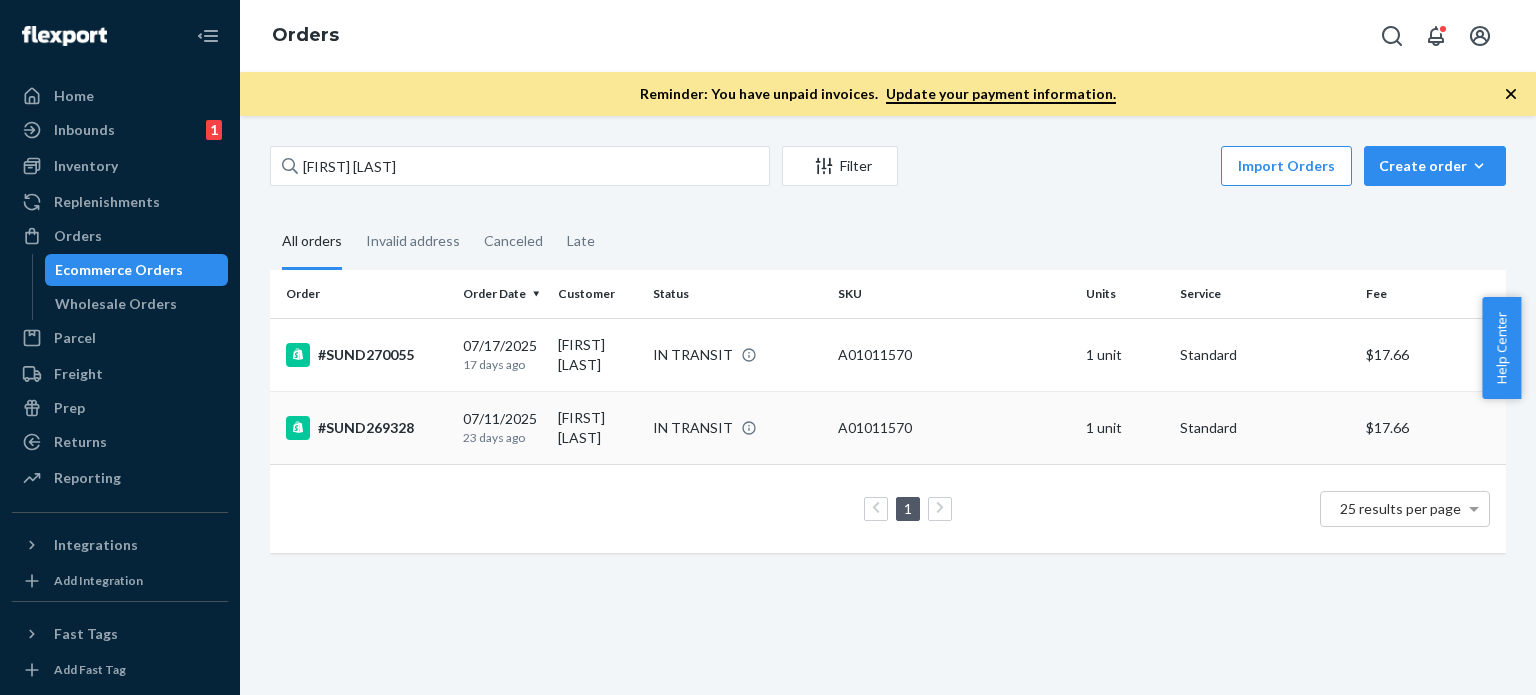 click on "#SUND269328" at bounding box center (366, 428) 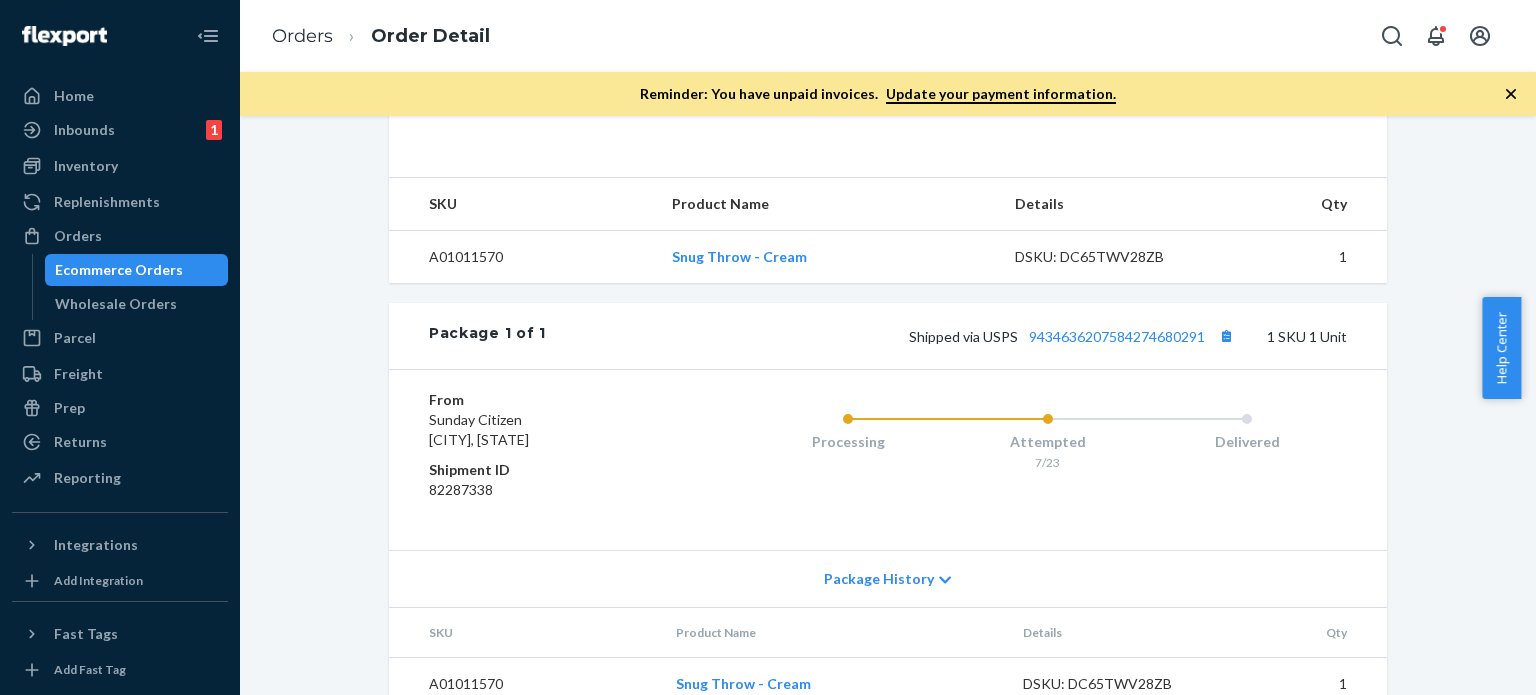 scroll, scrollTop: 825, scrollLeft: 0, axis: vertical 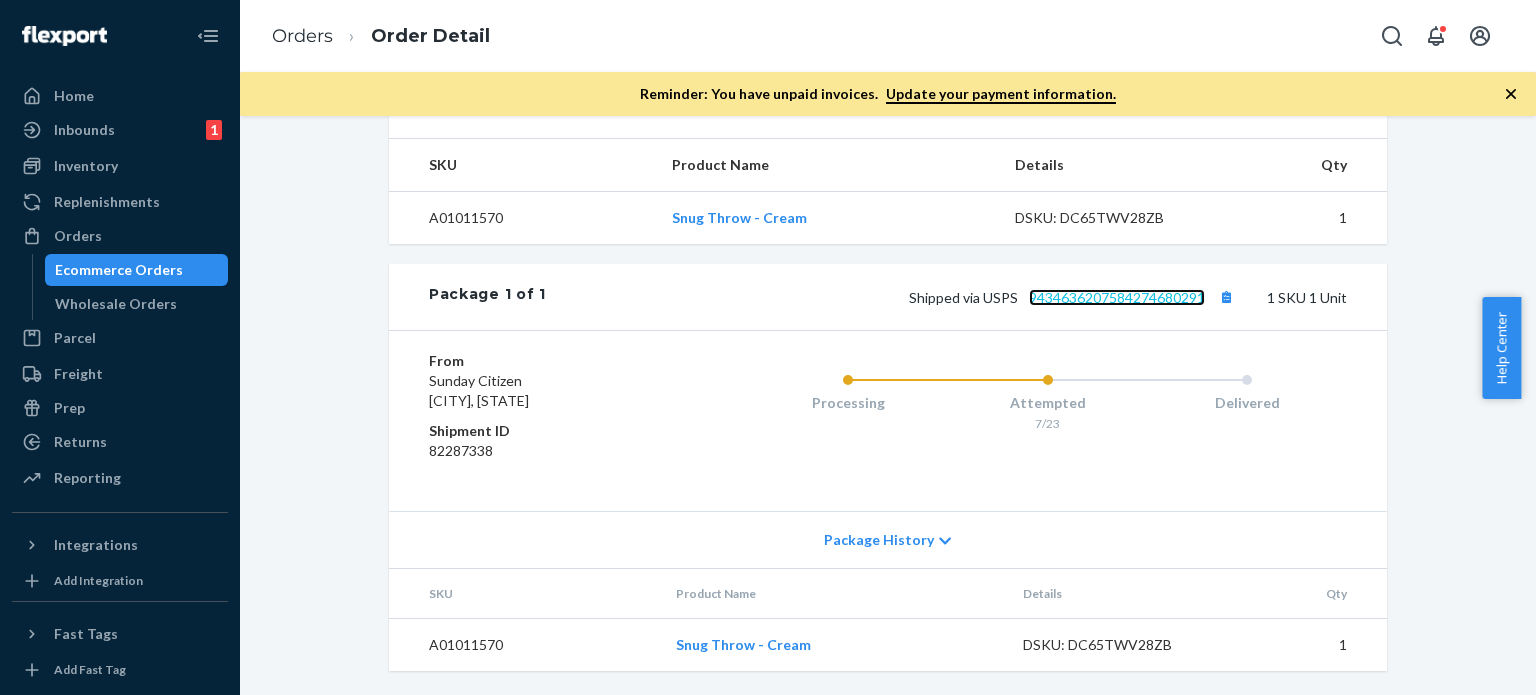 click on "9434636207584274680291" at bounding box center [1117, 297] 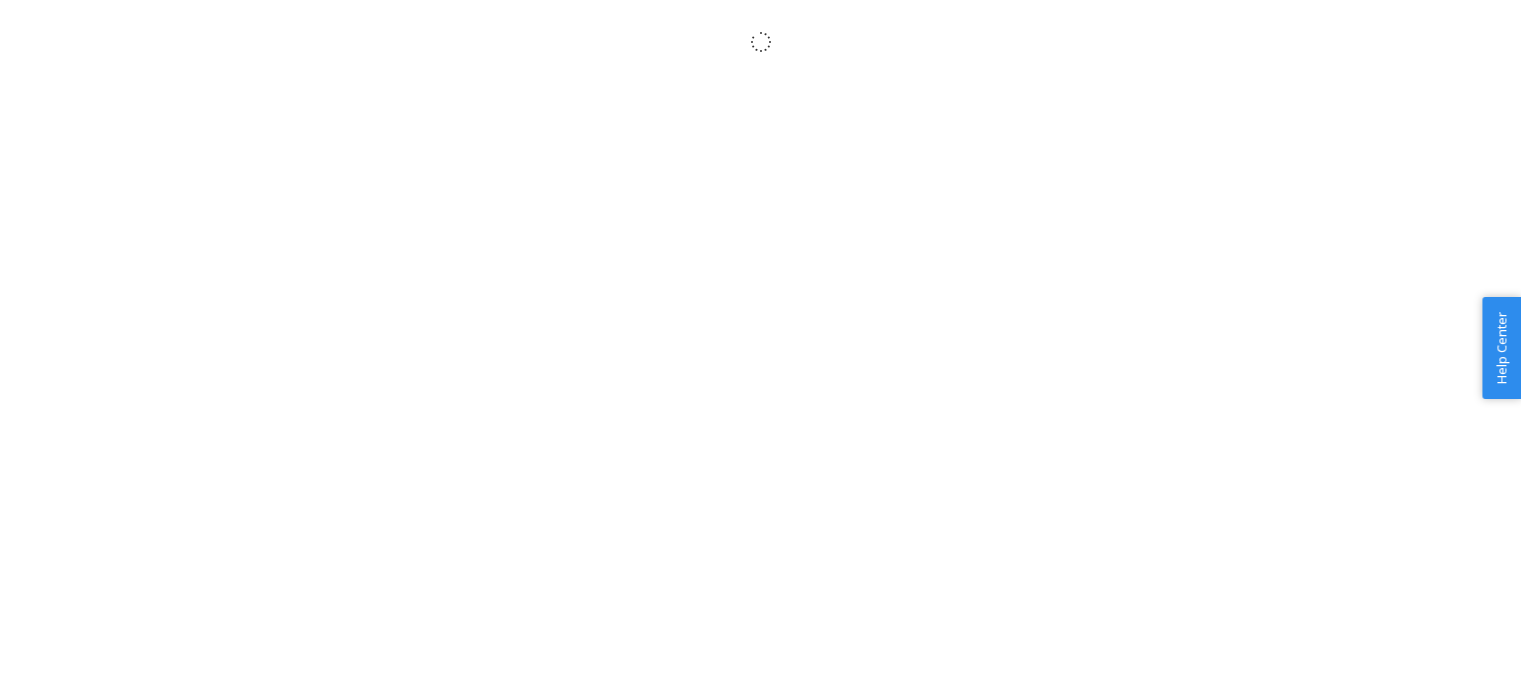 scroll, scrollTop: 0, scrollLeft: 0, axis: both 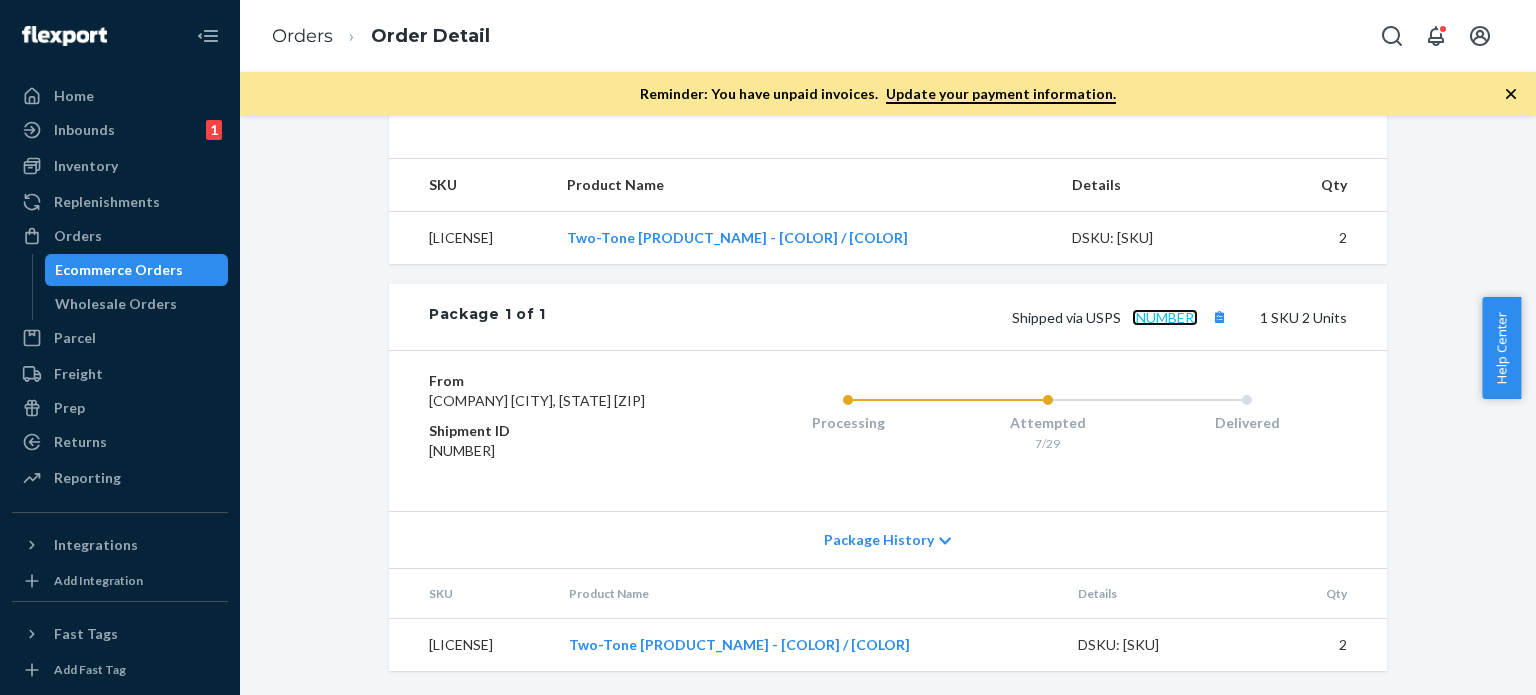 click on "9434636207584274753957" at bounding box center (1165, 317) 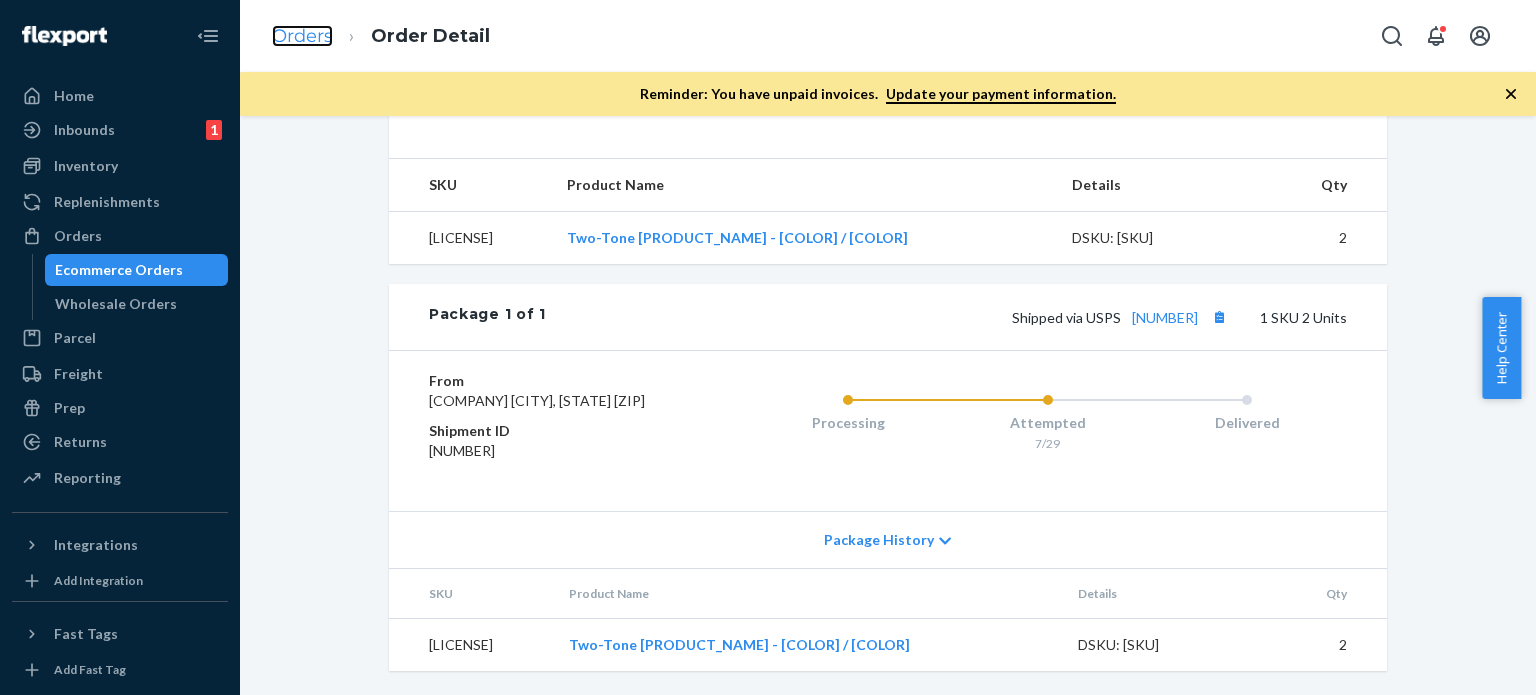 click on "Orders" at bounding box center (302, 36) 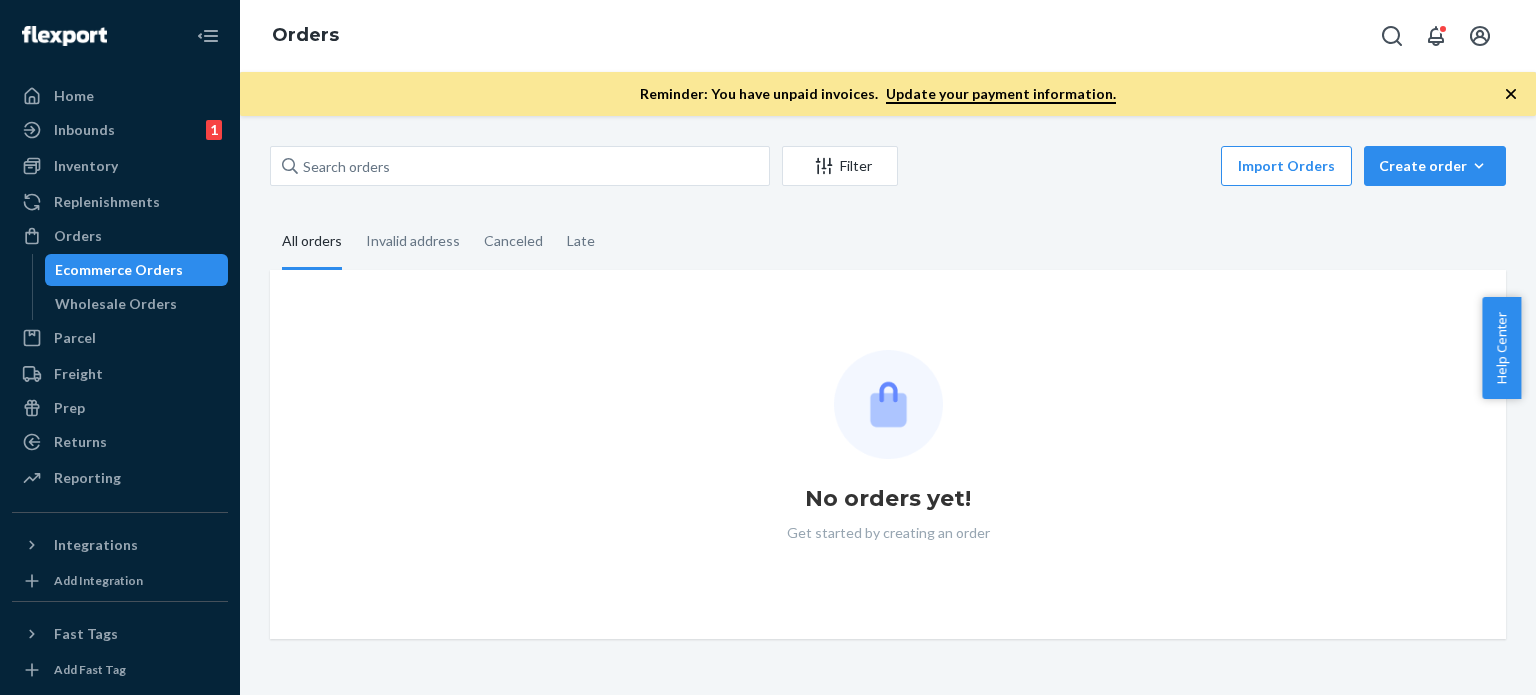 scroll, scrollTop: 0, scrollLeft: 0, axis: both 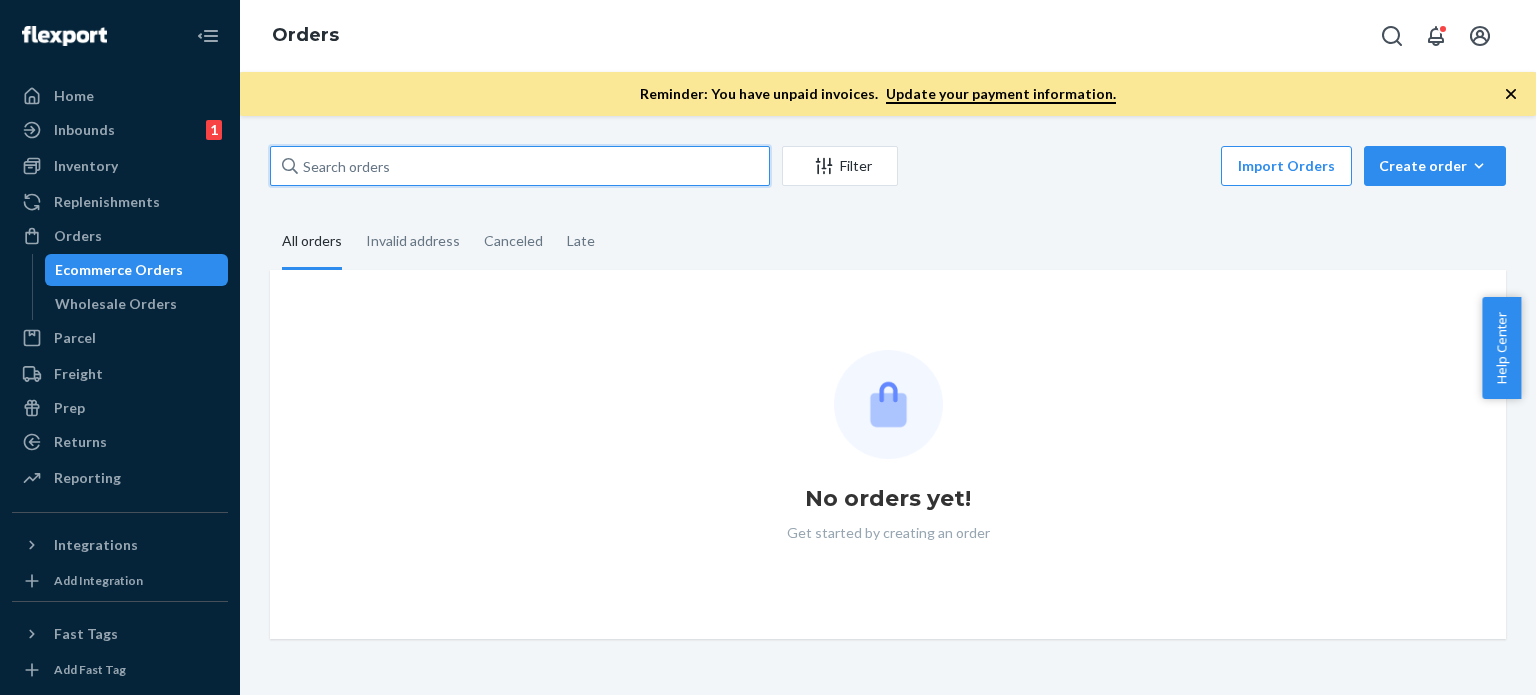 drag, startPoint x: 420, startPoint y: 179, endPoint x: 410, endPoint y: 176, distance: 10.440307 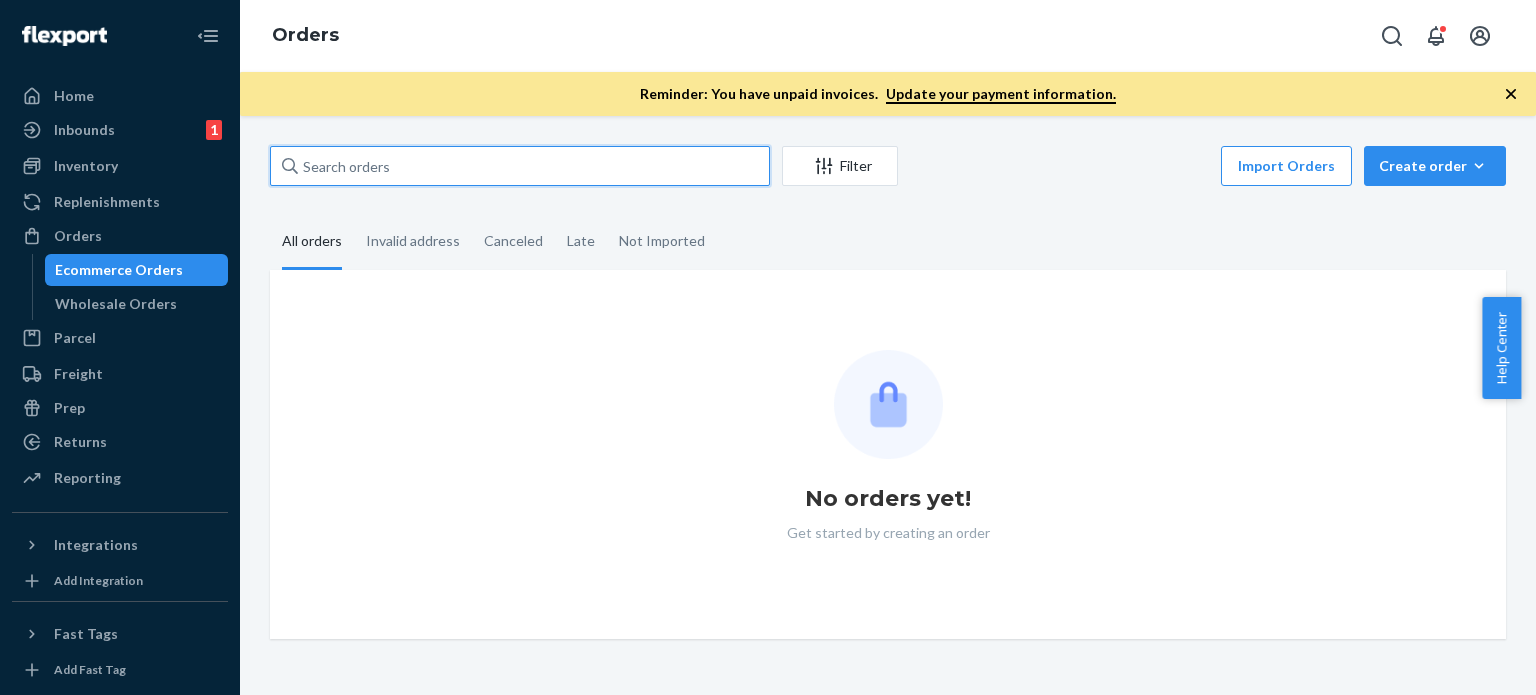 paste on "#SUND270699" 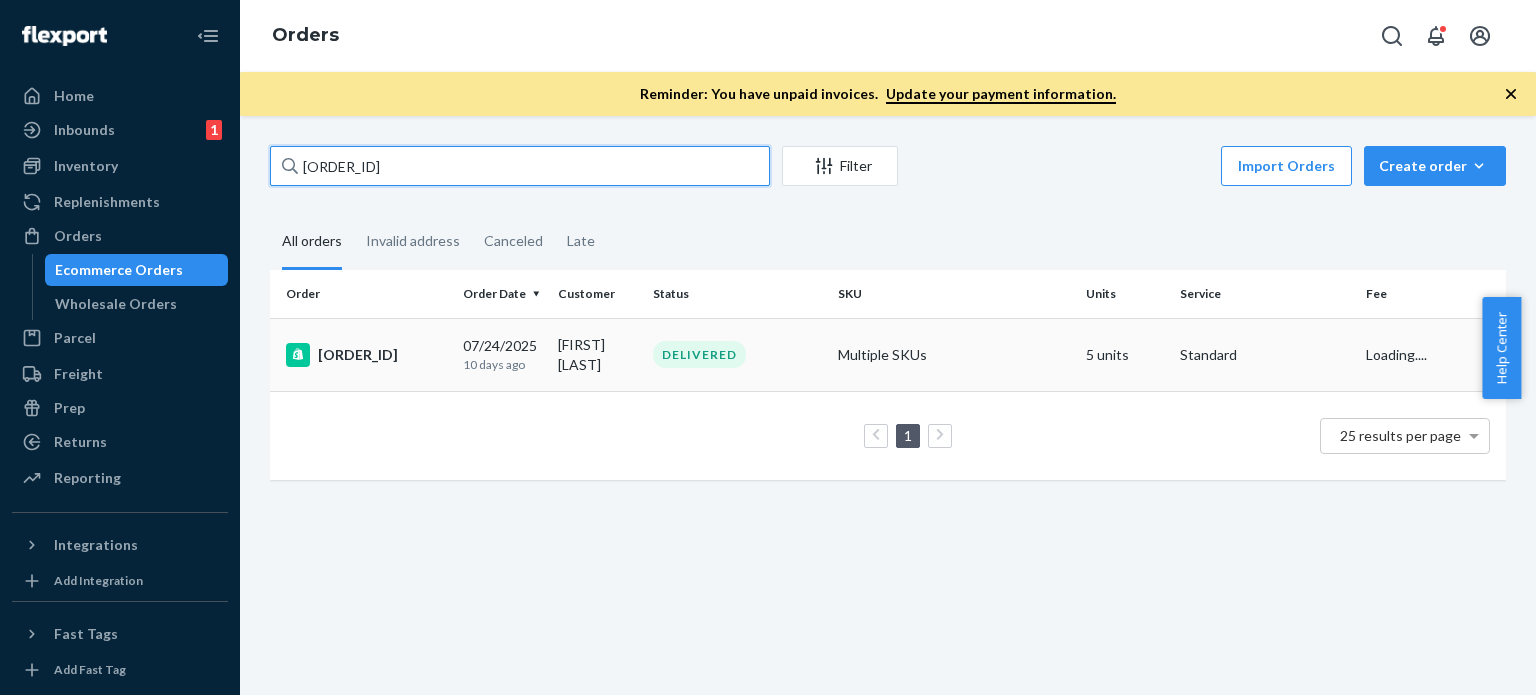 type on "#SUND270699" 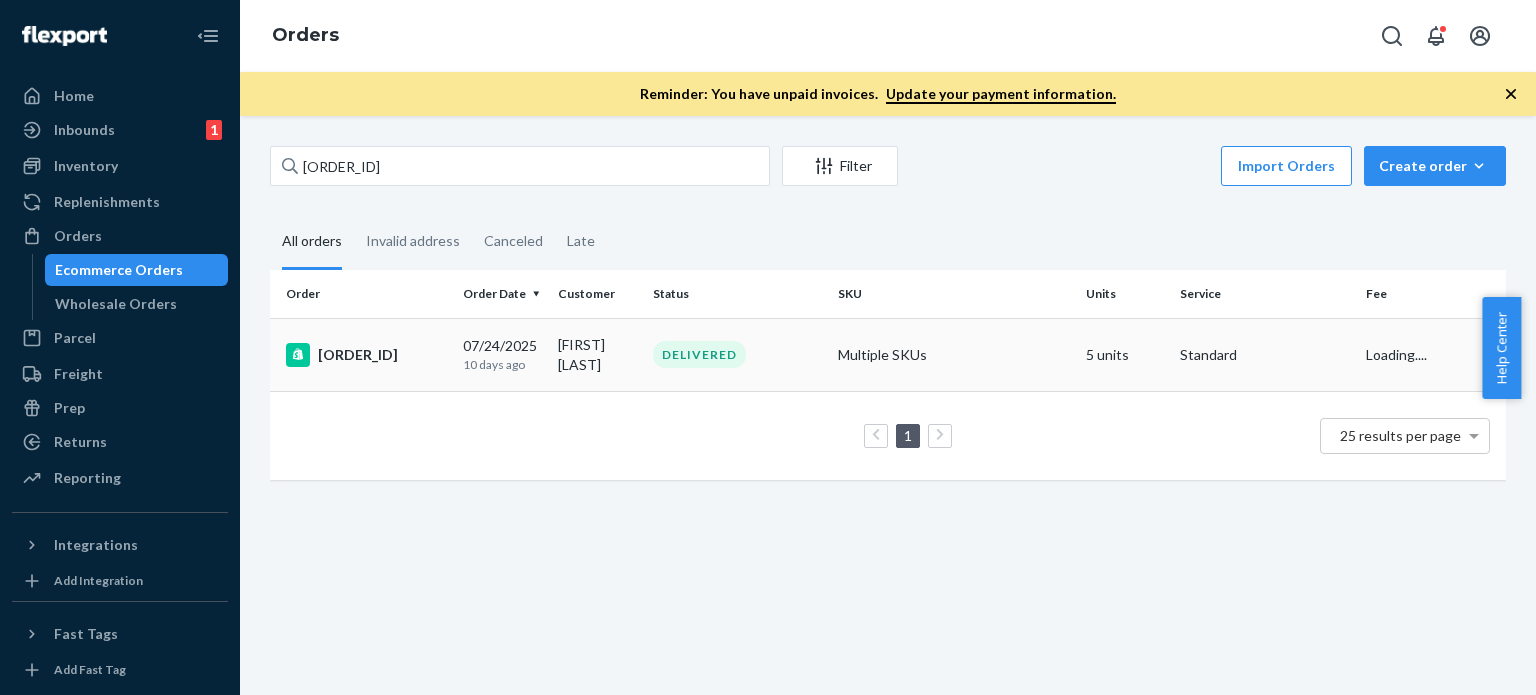 click on "10 days ago" at bounding box center (502, 364) 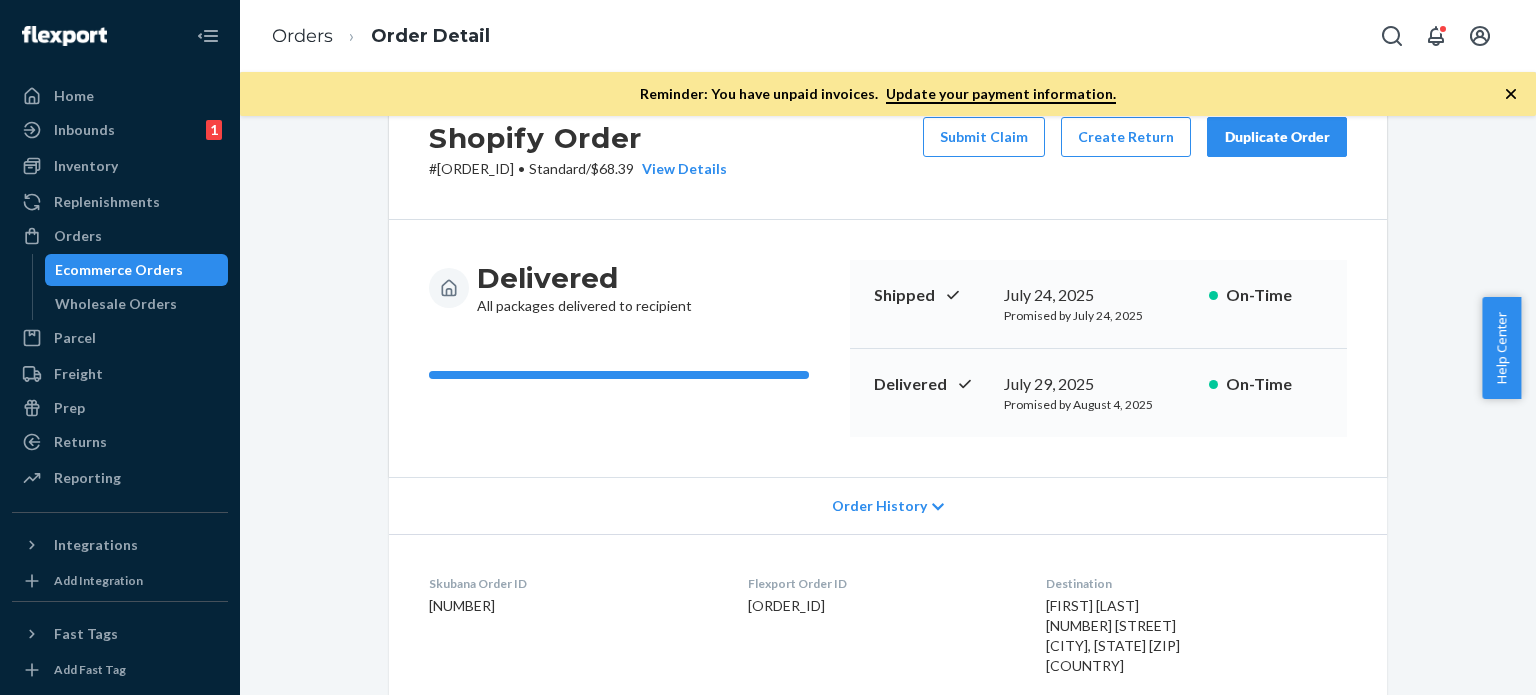 scroll, scrollTop: 0, scrollLeft: 0, axis: both 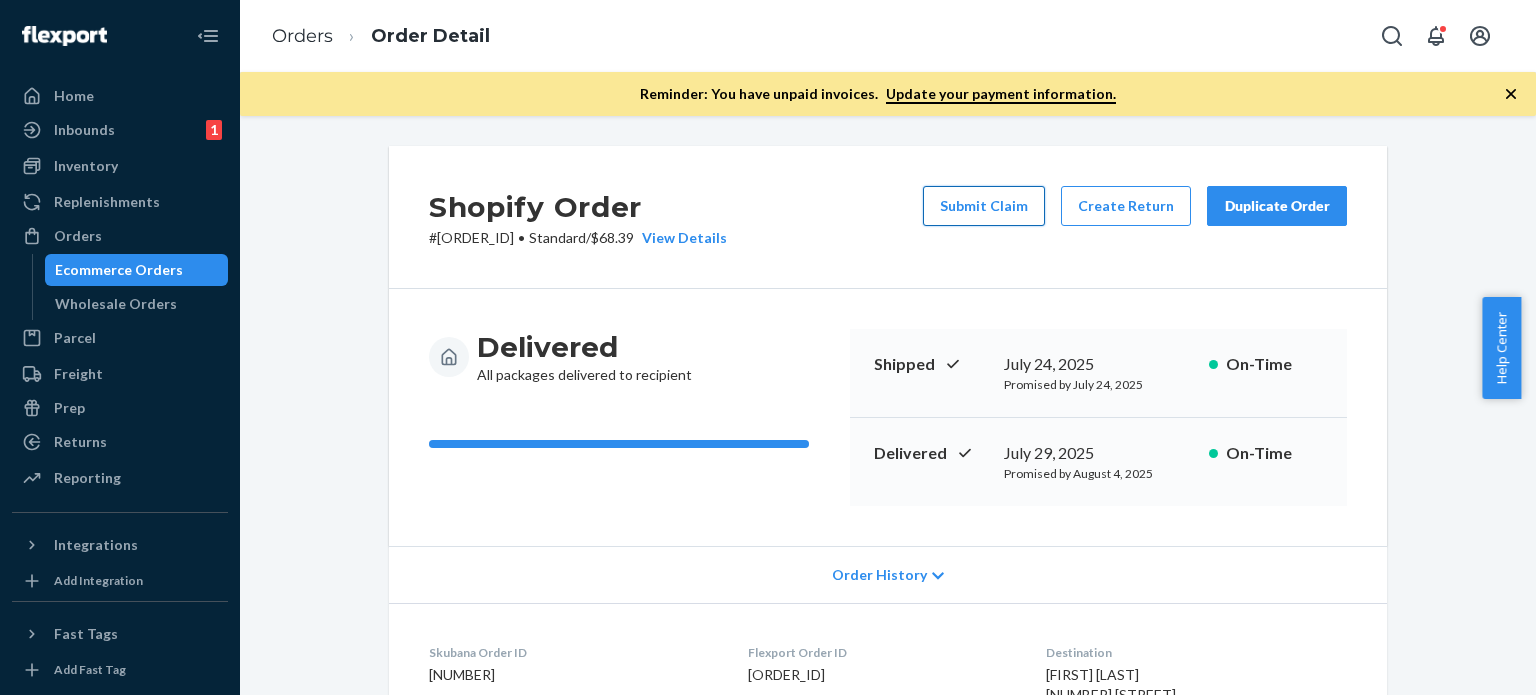 click on "Submit Claim" at bounding box center (984, 206) 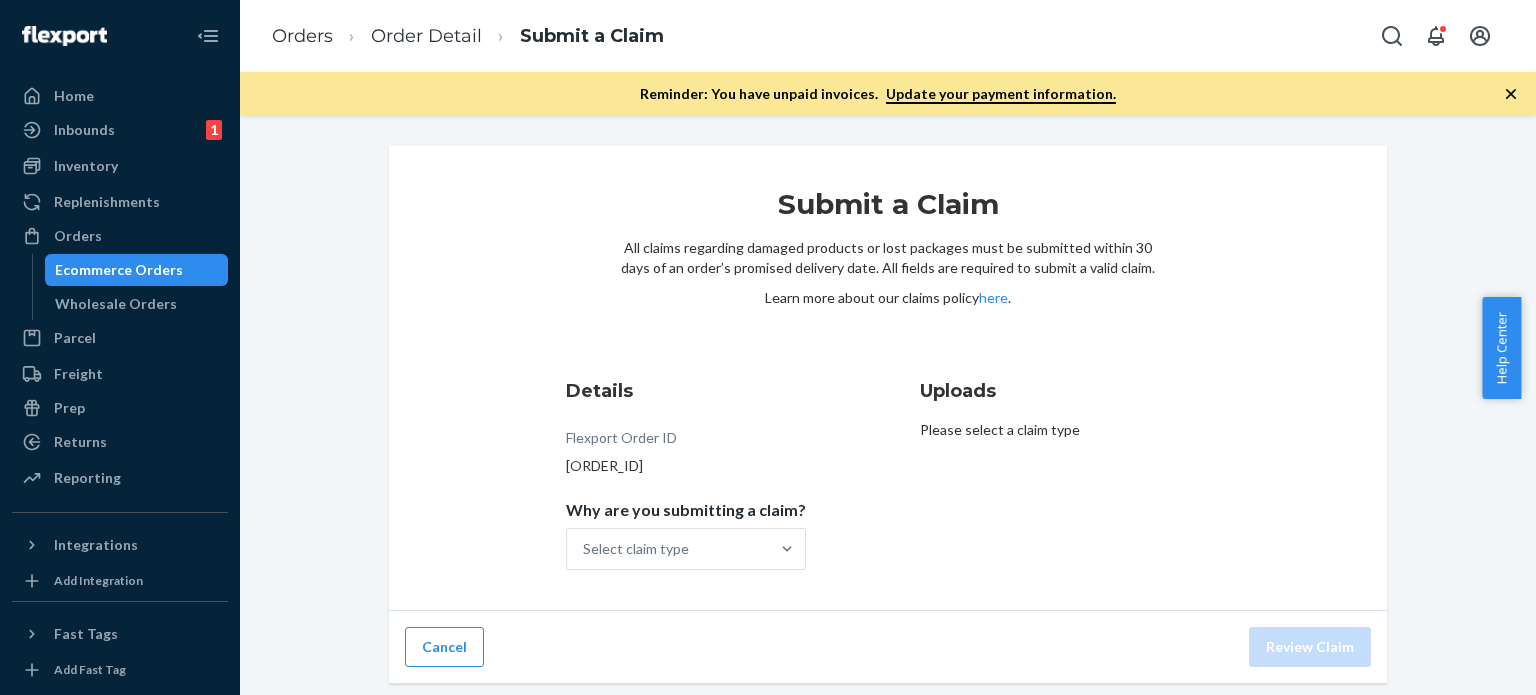 click on "Submit a Claim All claims regarding damaged products or lost packages must be submitted within 30 days of an order’s promised delivery date. All fields are required to submit a valid claim. Learn more about our claims policy  here . Details Flexport Order ID 132975746 Why are you submitting a claim? Select claim type Uploads Please select a claim type Cancel Review Claim" at bounding box center (888, 415) 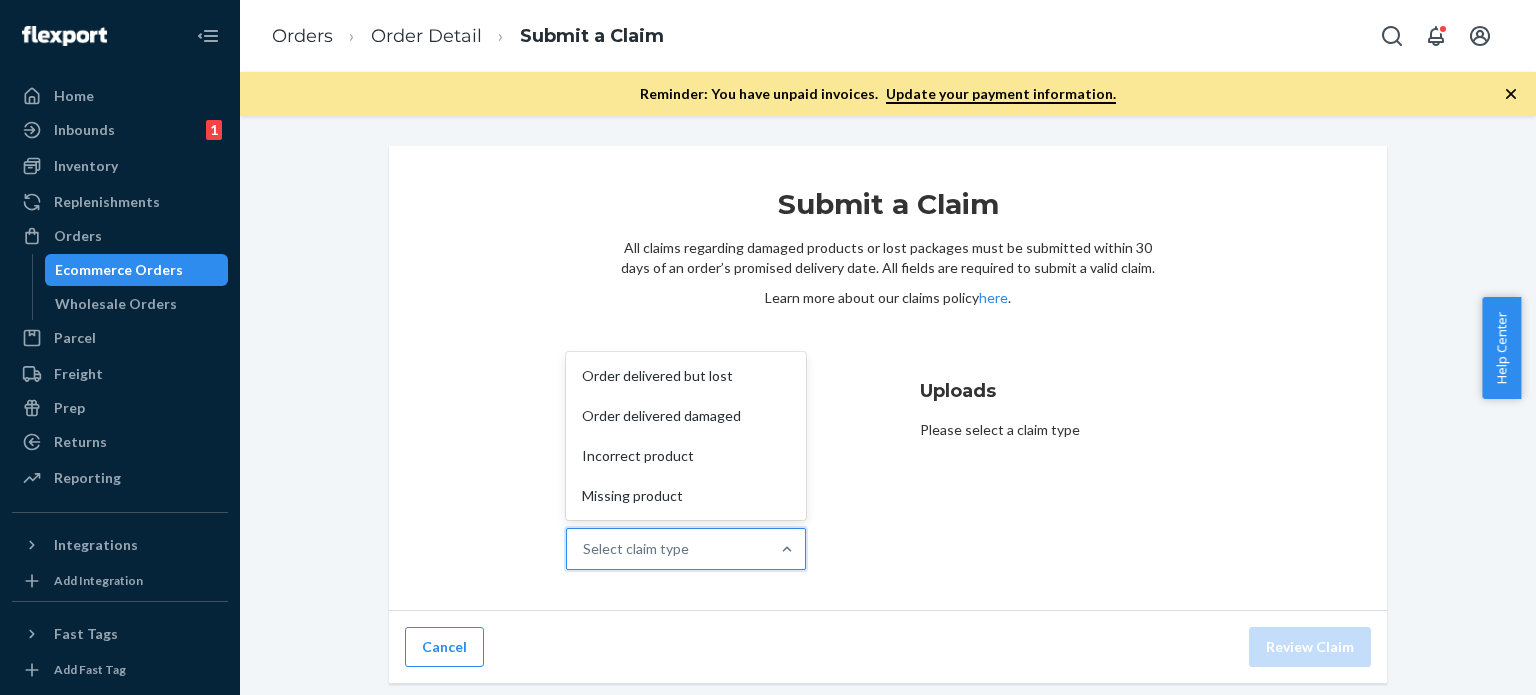 click on "Select claim type" at bounding box center (668, 549) 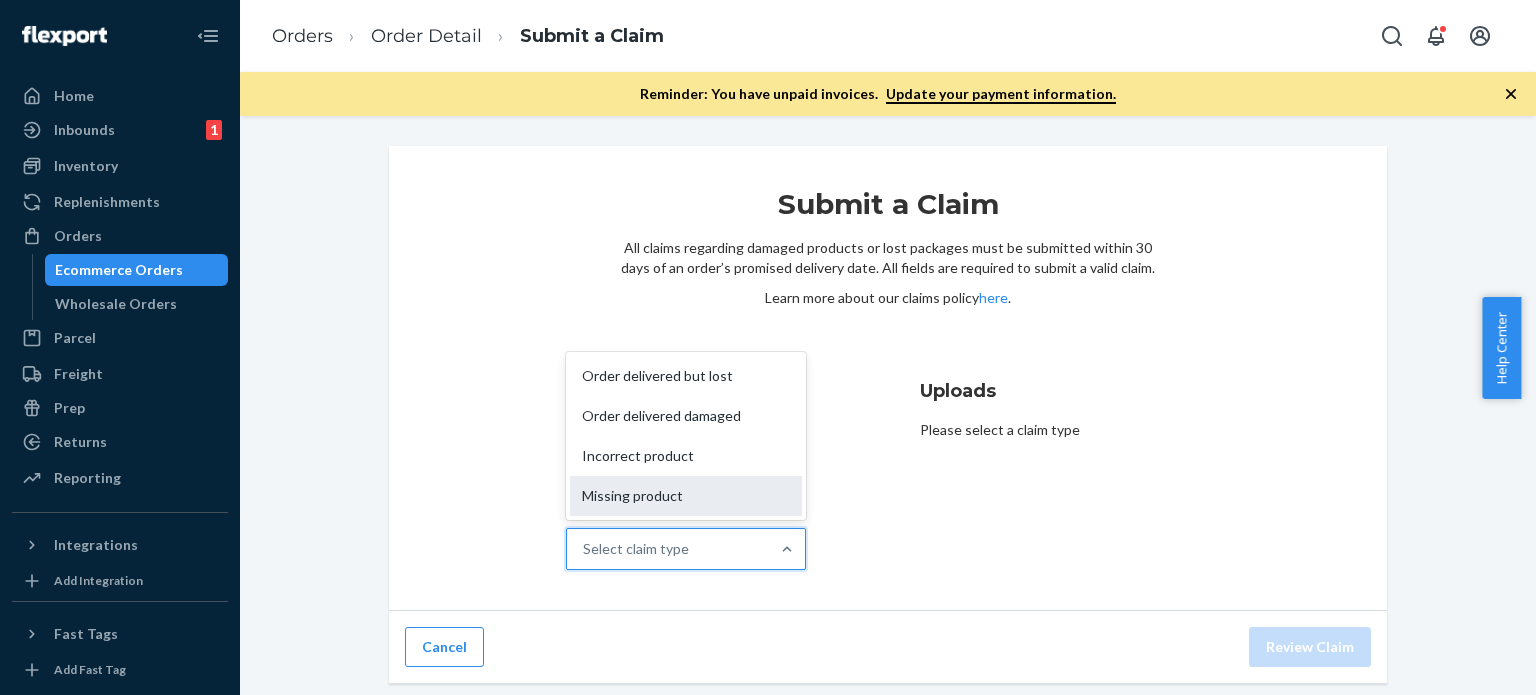 click on "Missing product" at bounding box center (686, 496) 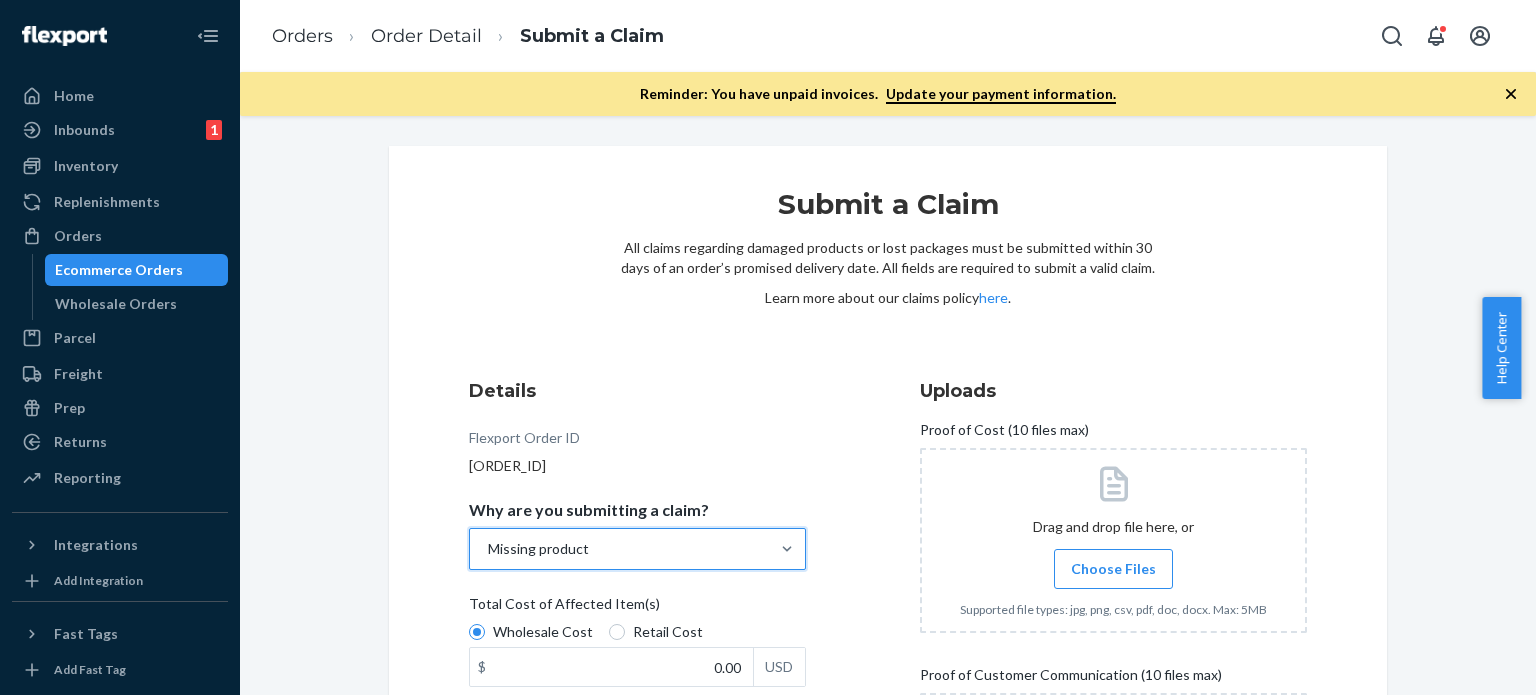 scroll, scrollTop: 481, scrollLeft: 0, axis: vertical 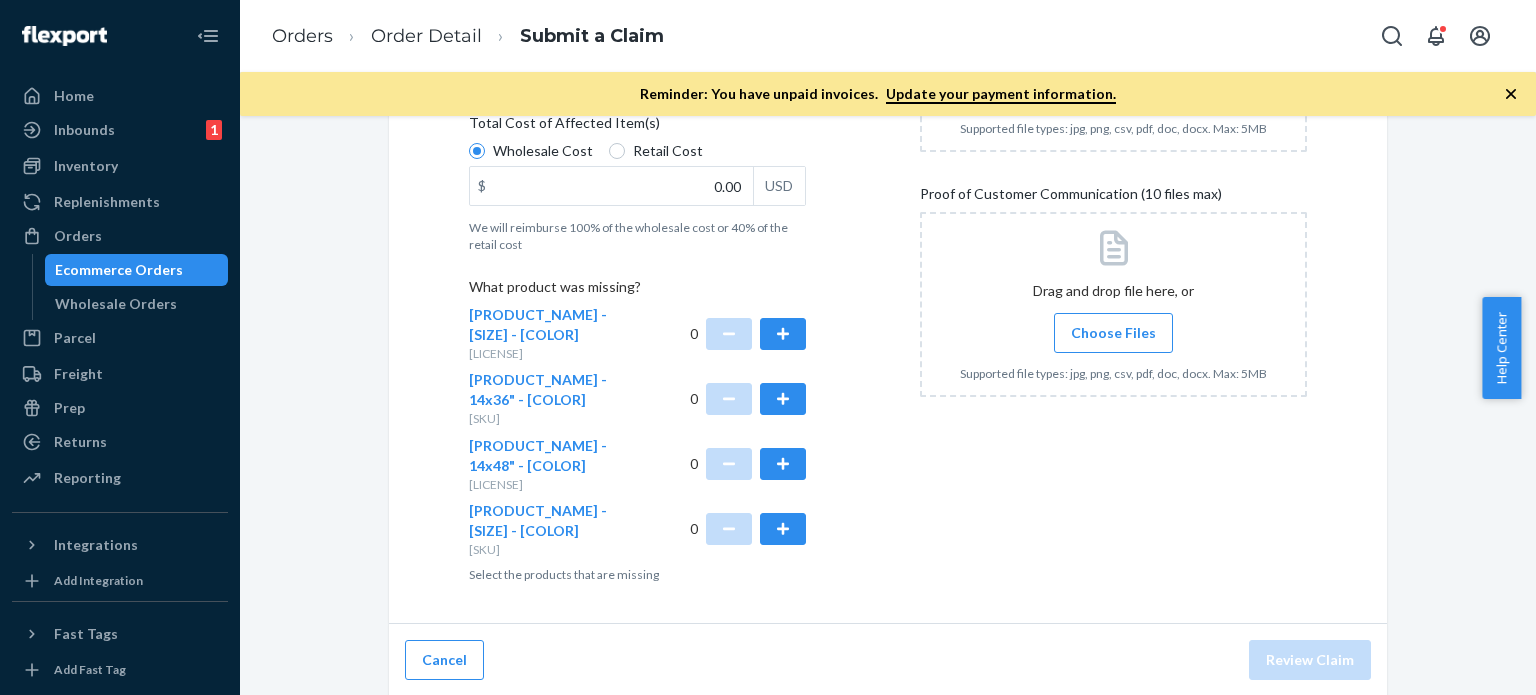 click on "Retail Cost" at bounding box center (656, 151) 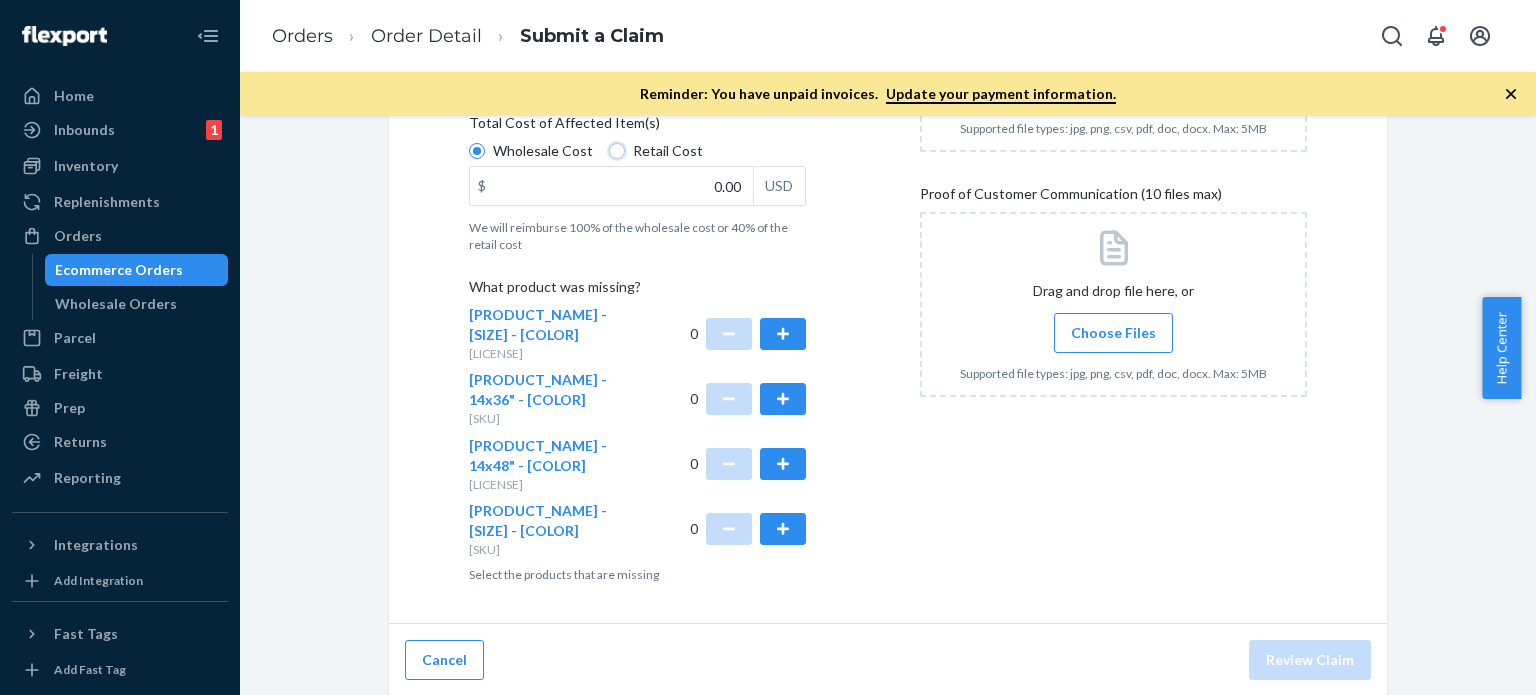 click on "Retail Cost" at bounding box center (617, 151) 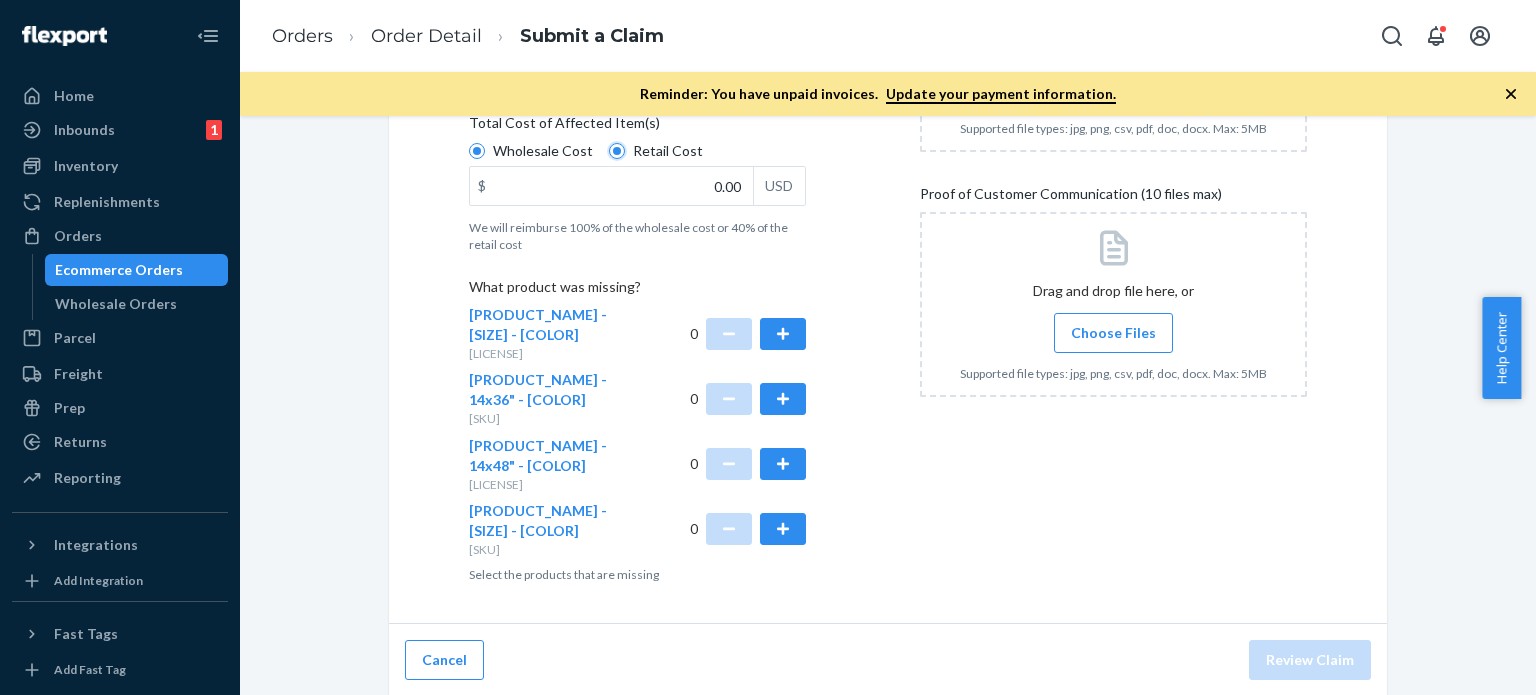 radio on "true" 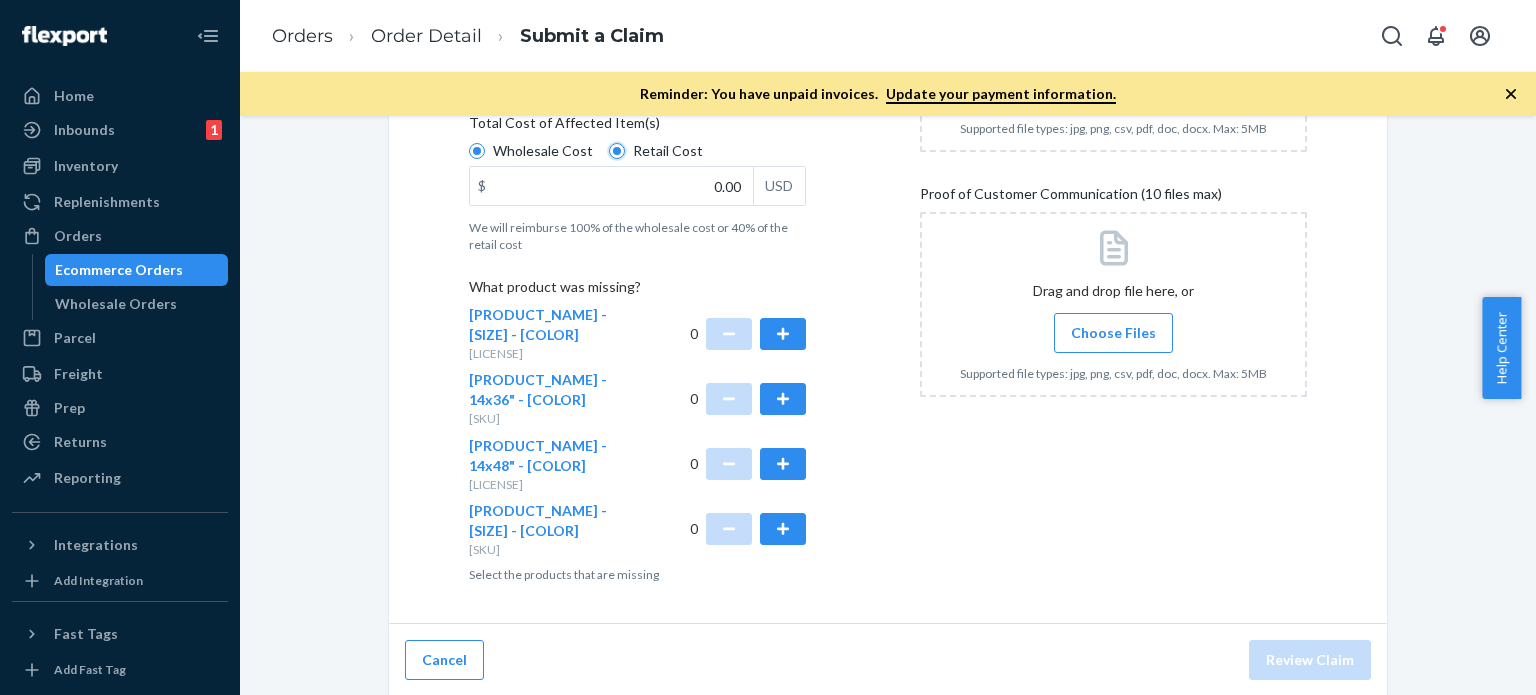 radio on "false" 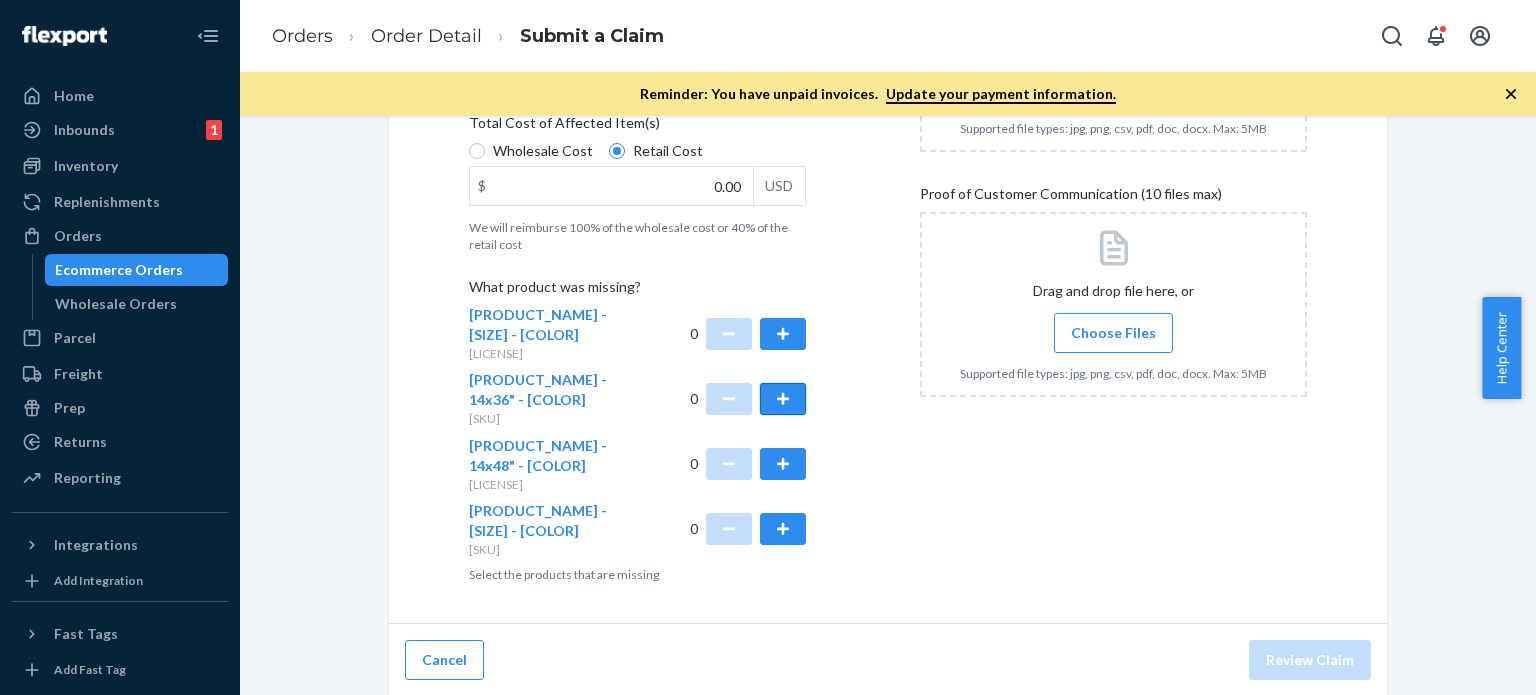 click at bounding box center [783, 399] 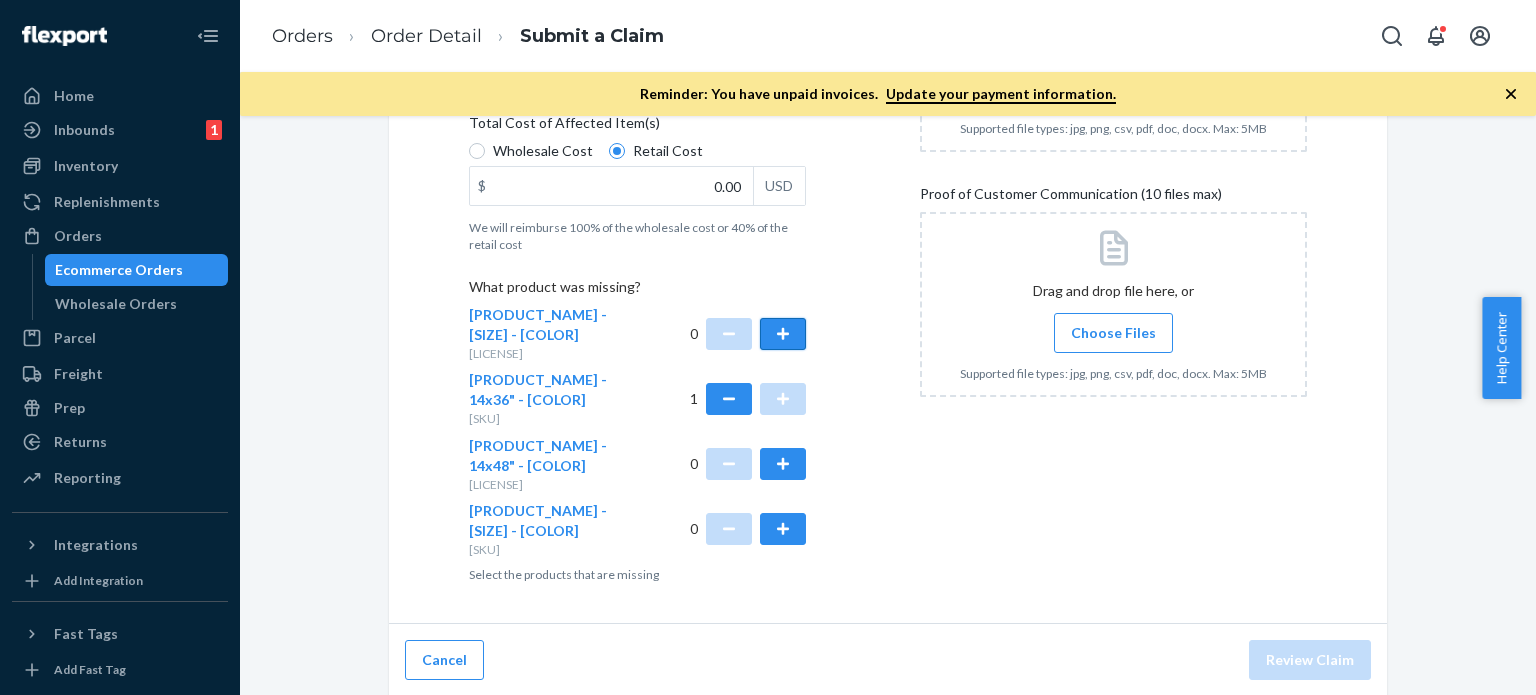 click at bounding box center [783, 334] 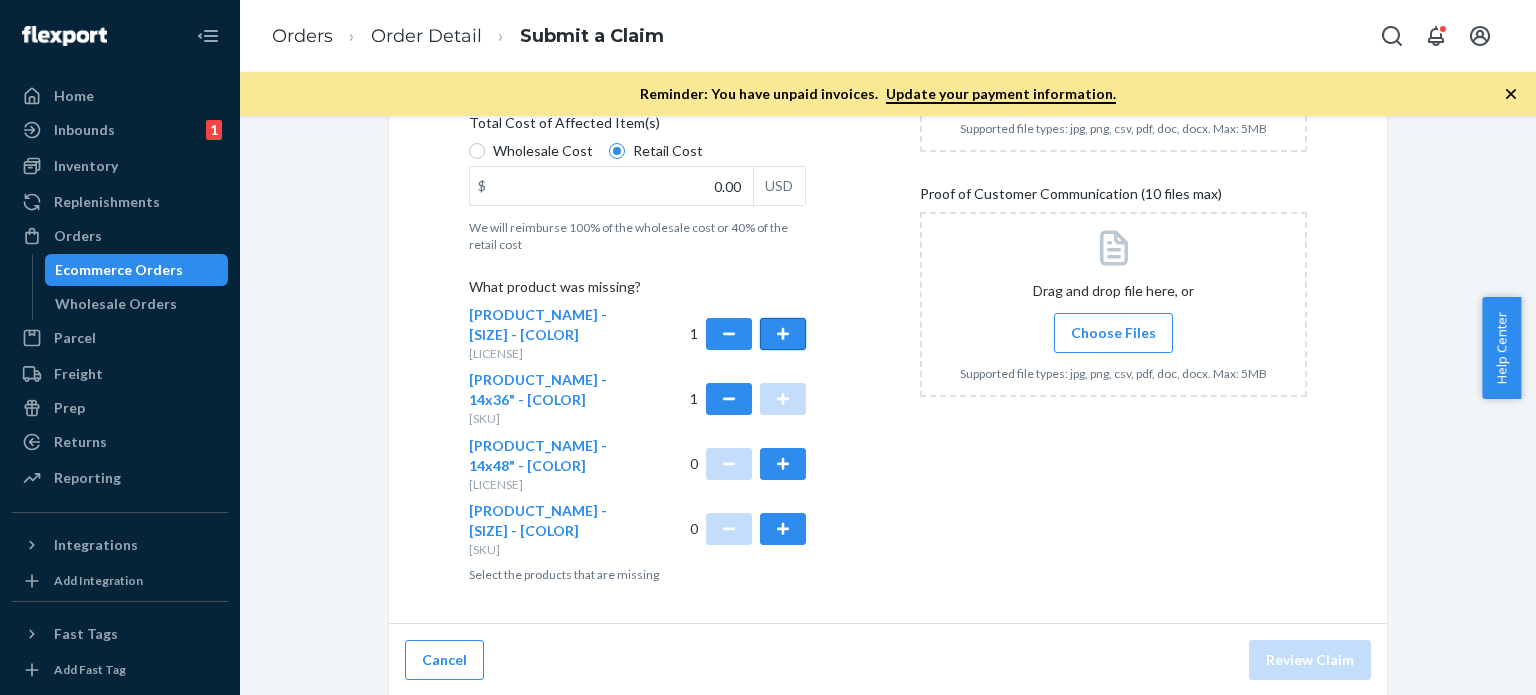 click at bounding box center (783, 334) 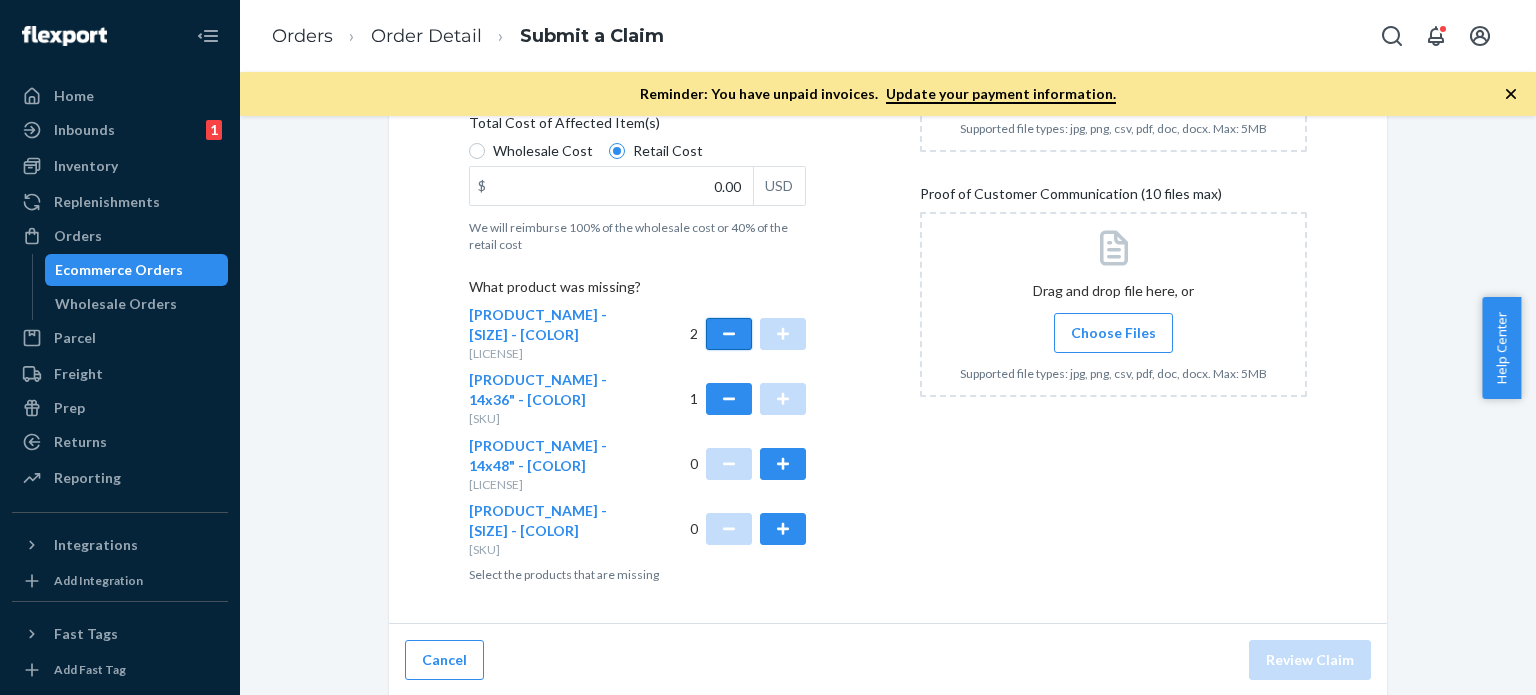 click at bounding box center (729, 334) 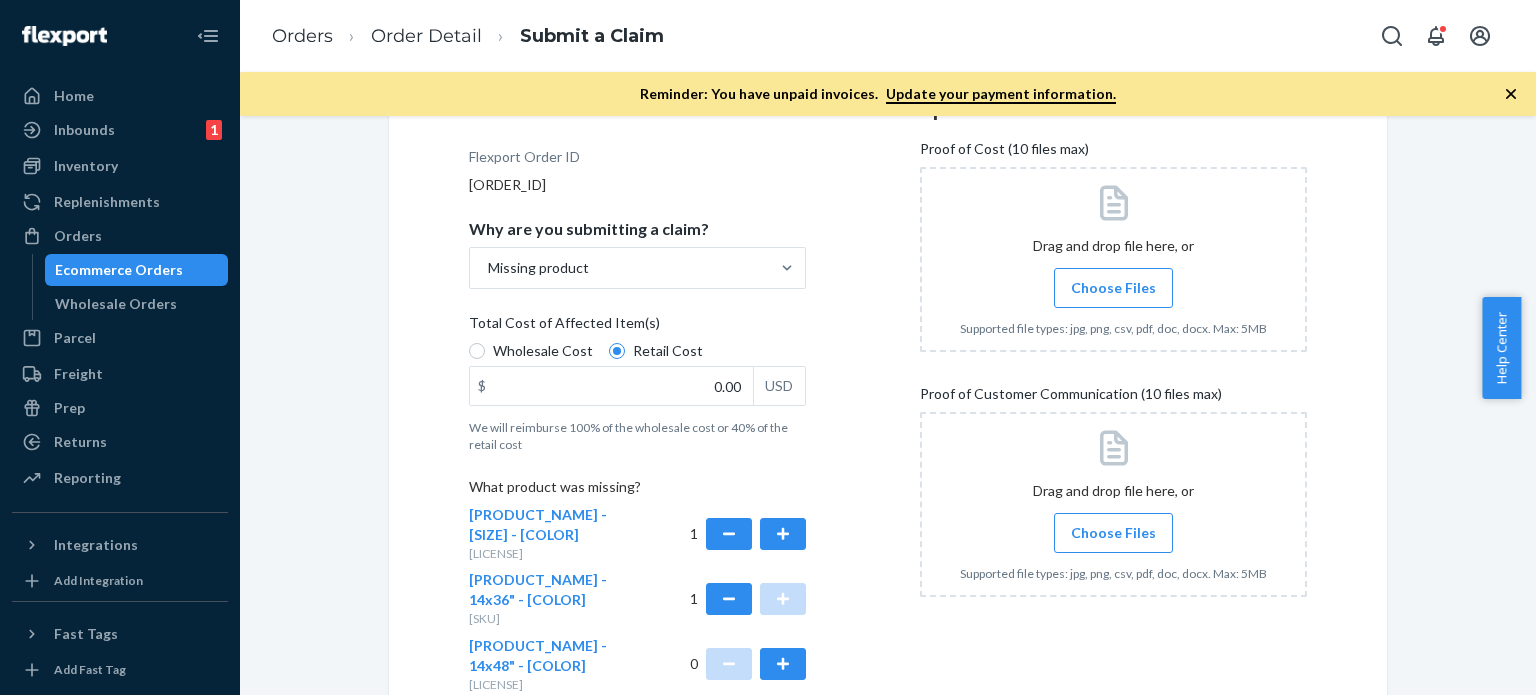 scroll, scrollTop: 400, scrollLeft: 0, axis: vertical 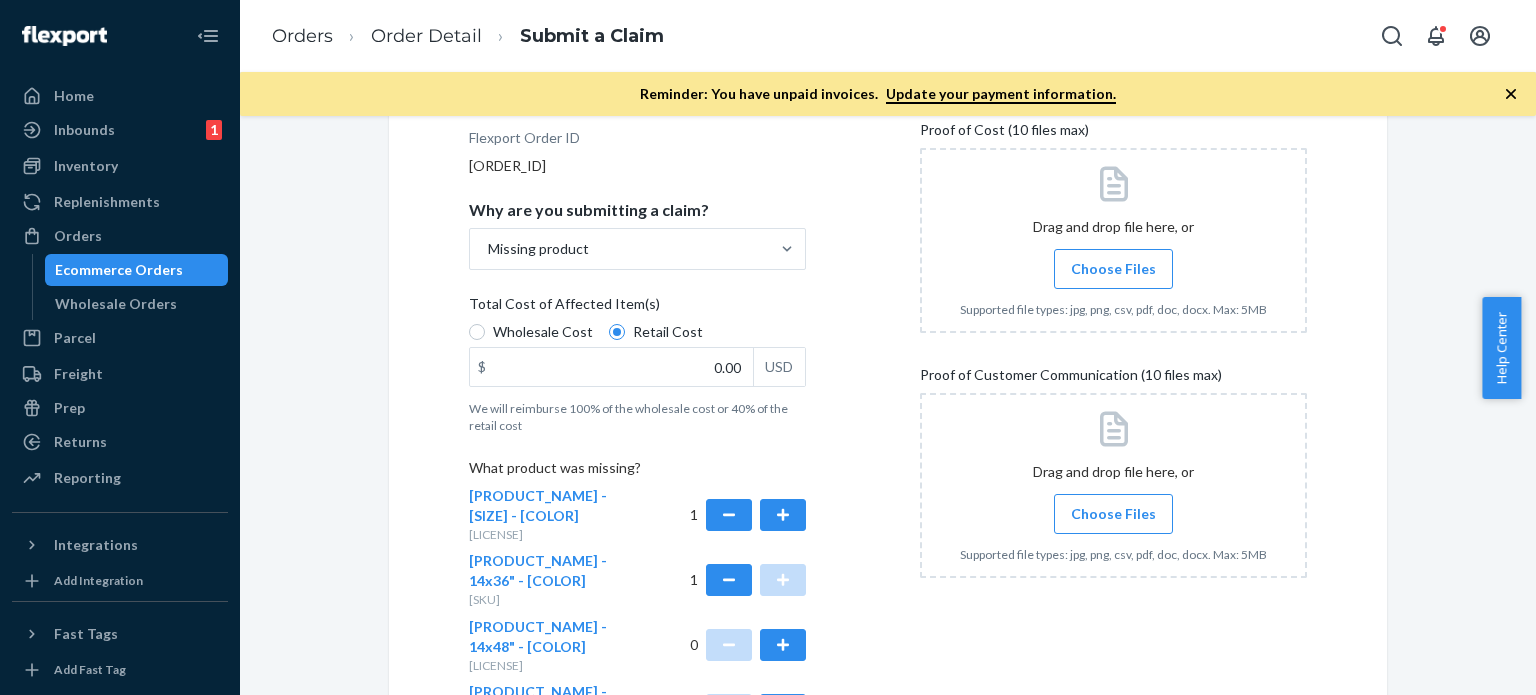 click on "Choose Files" at bounding box center [1113, 514] 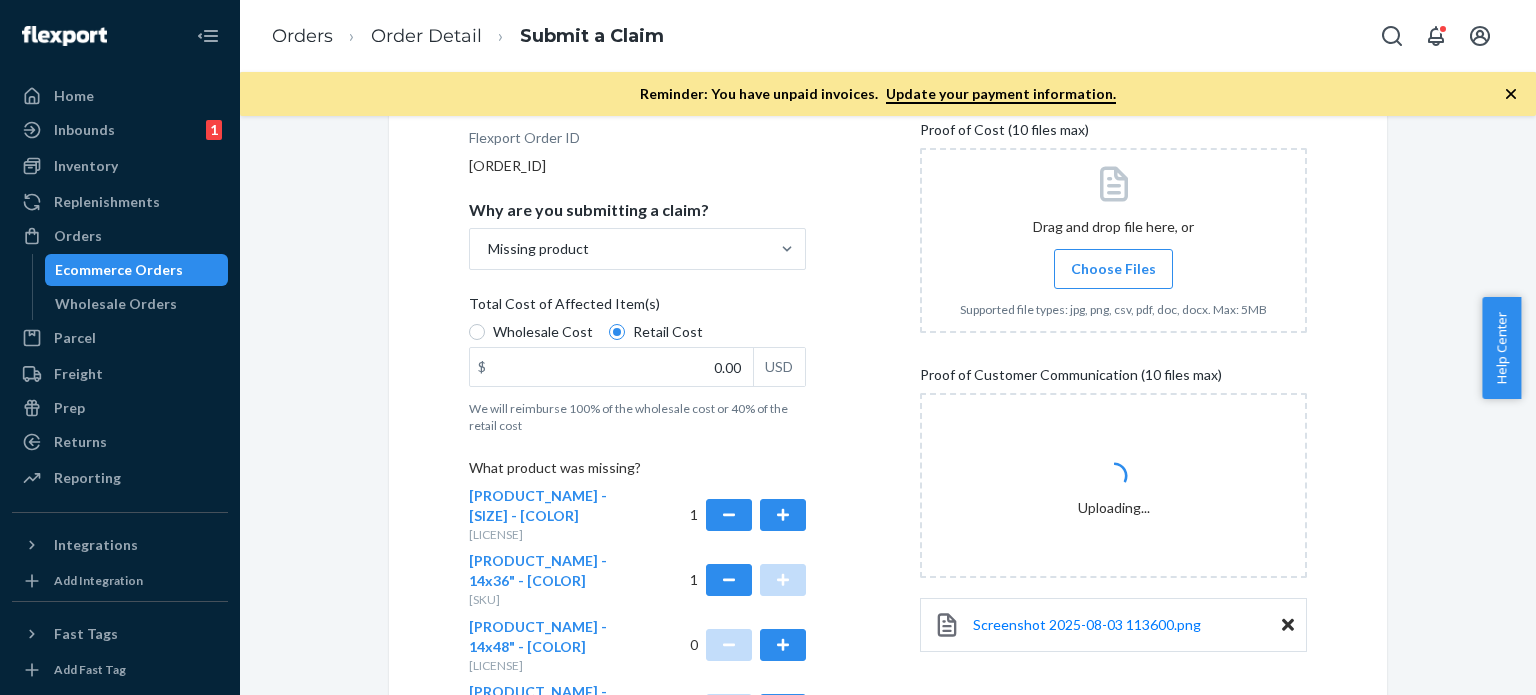 click on "Submit a Claim All claims regarding damaged products or lost packages must be submitted within 30 days of an order’s promised delivery date. All fields are required to submit a valid claim. Learn more about our claims policy  here . Details Flexport Order ID 132975746 Why are you submitting a claim? Missing product Total Cost of Affected Item(s) Wholesale Cost Retail Cost $ 0.00 USD We will reimburse 100% of the wholesale cost or 40% of the retail cost What product was missing? Lyocel Stone Washed Quilt - Queen - Sand Beige DZMDGFSFSWL 1 Snug Lumbar Pillow - 14x36" - Boulder D488K7PDPFB 1 Snug Body Pillow - 14x48" - Midnight DLQUZMM3S5N 0 Micro Cotton Towel Set (6pc) - Clear White DXBZJHM5JXK 0 Select the products that are missing Uploads Proof of Cost (10 files max) Drag and drop file here, or Choose Files Supported file types: jpg, png, csv, pdf, doc, docx.  Max: 5MB Proof of Customer Communication (10 files max) Uploading... Screenshot 2025-08-03 113600.png Cancel Review Claim" at bounding box center (888, 362) 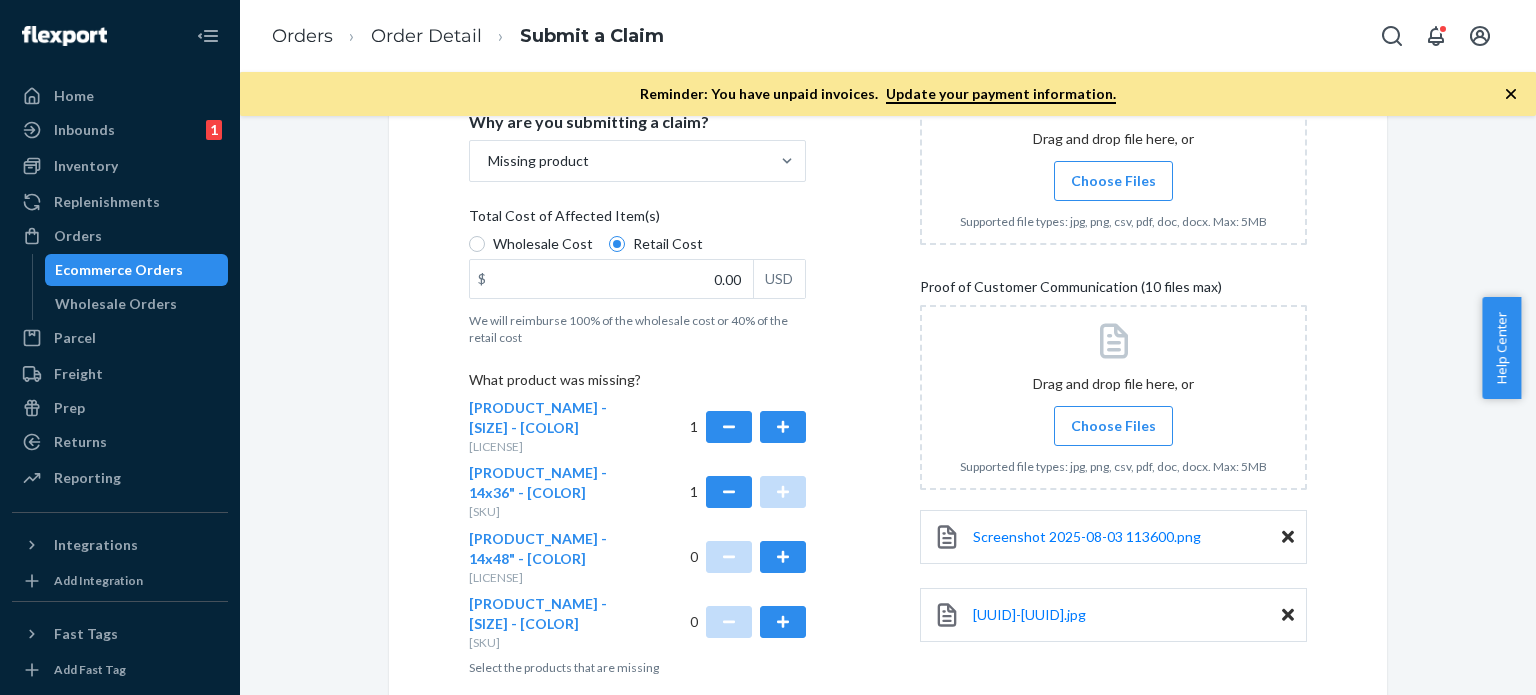 scroll, scrollTop: 500, scrollLeft: 0, axis: vertical 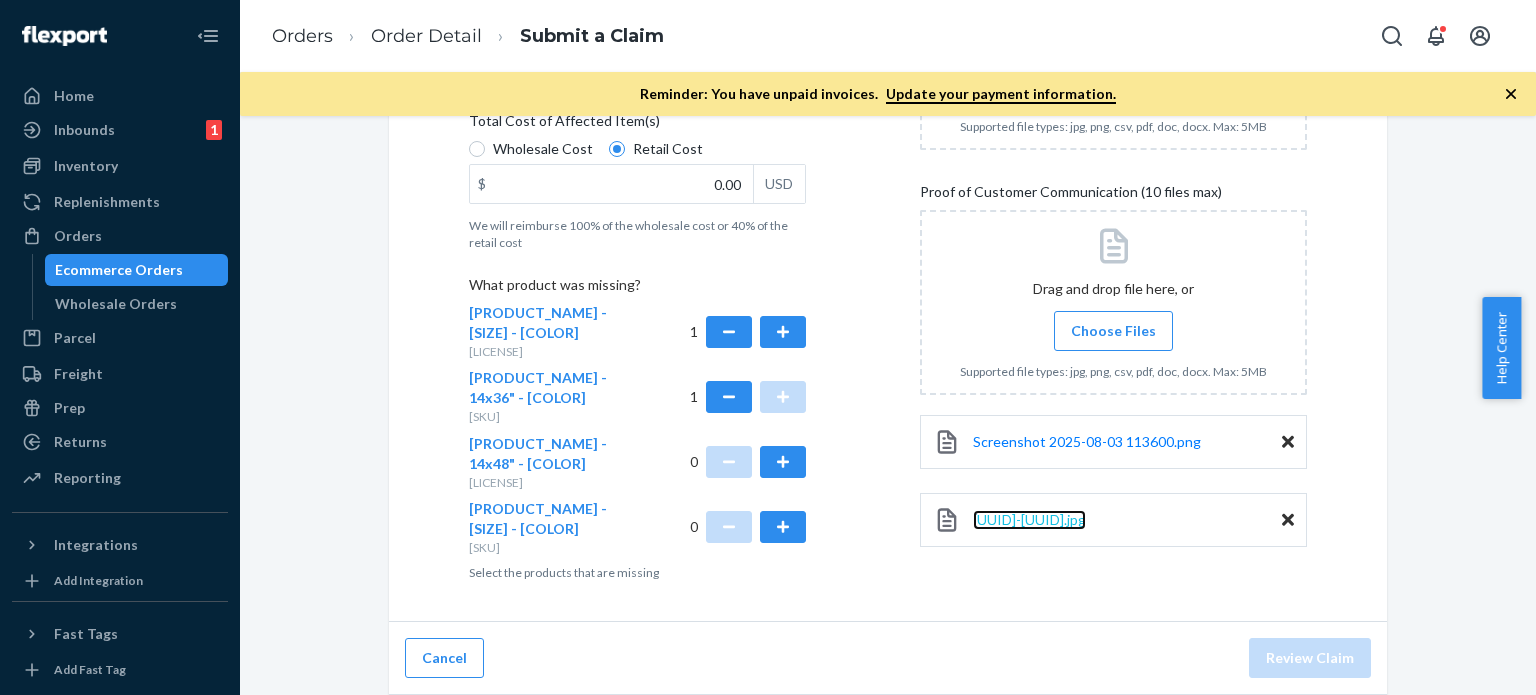 click on "7e06f6da-c936-47cc-b3b3-303527405d91-IMG_2365-f03c8d3b-dc4f-44e1-946c-ec9aa4a29d45.jpg" at bounding box center (1029, 519) 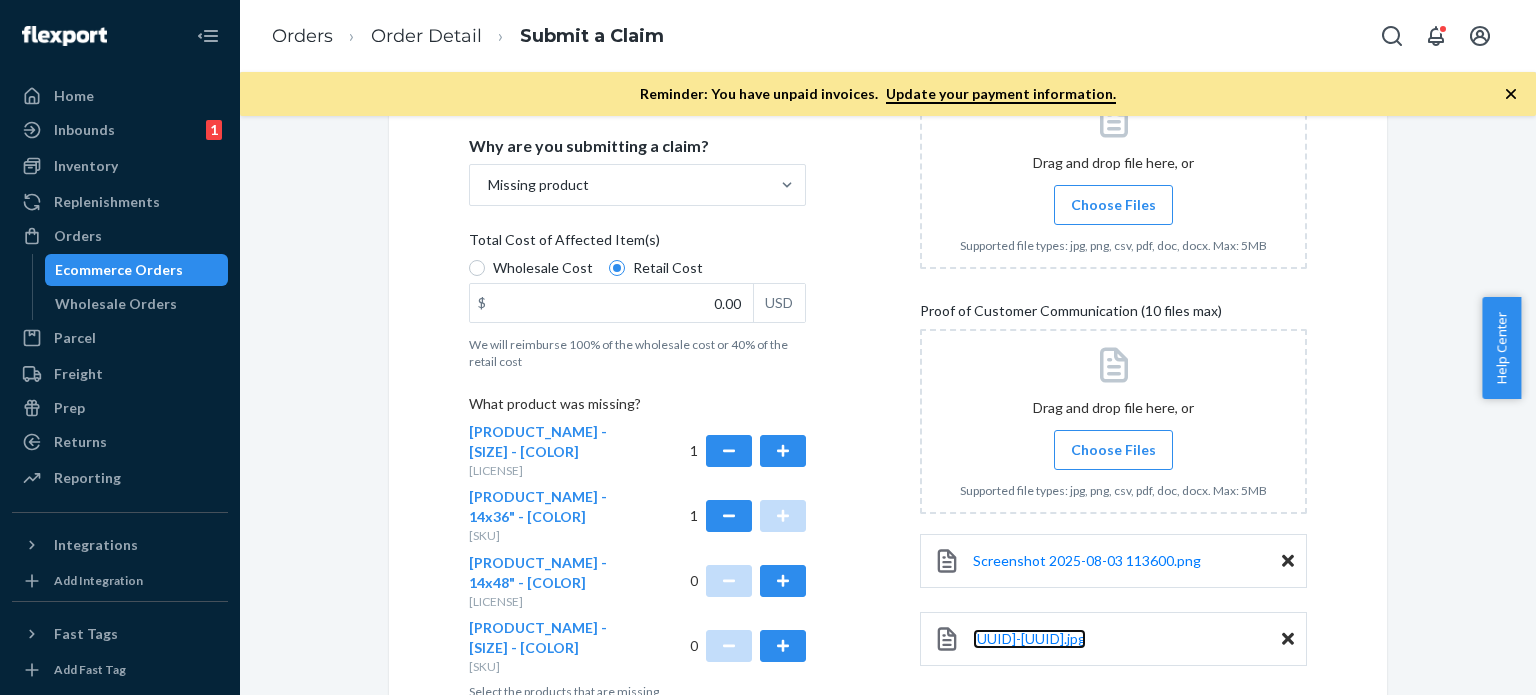 scroll, scrollTop: 200, scrollLeft: 0, axis: vertical 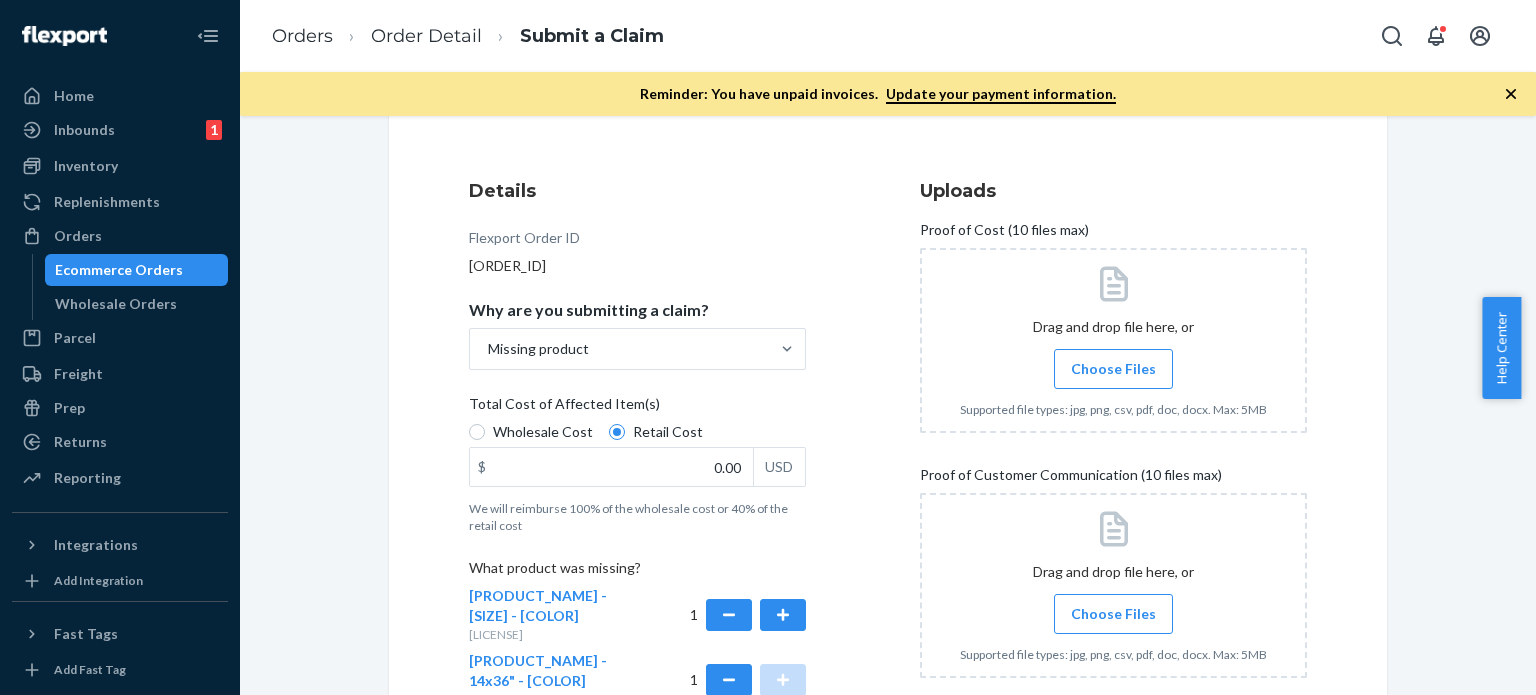 click on "Choose Files" at bounding box center [1113, 369] 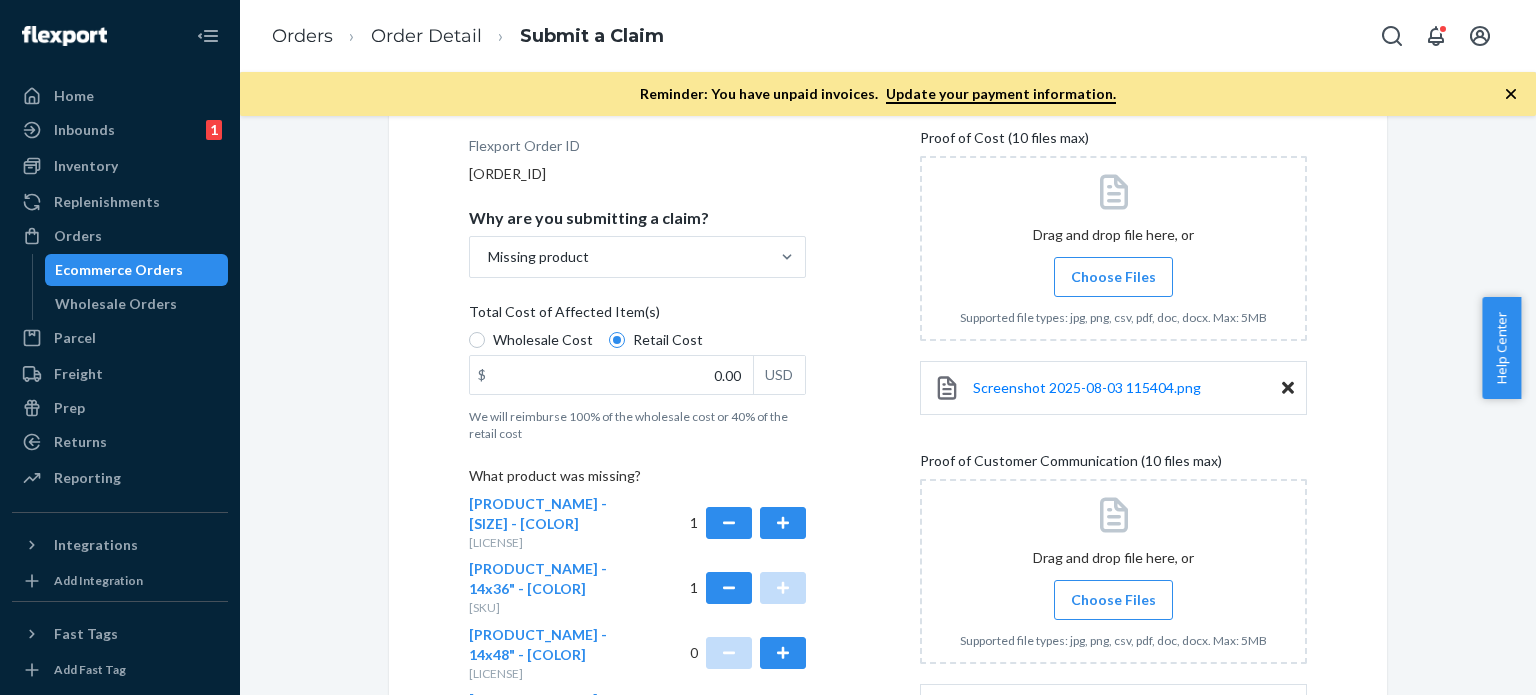 scroll, scrollTop: 177, scrollLeft: 0, axis: vertical 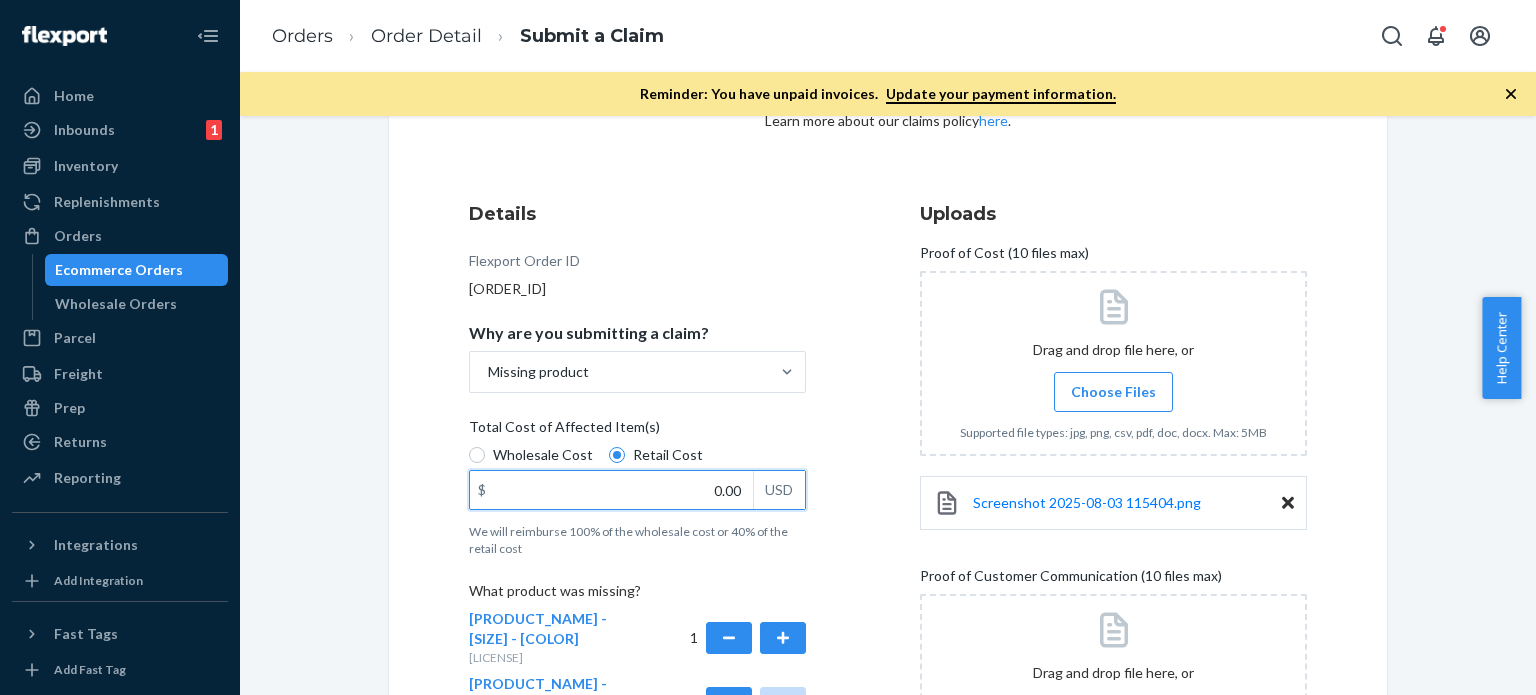 drag, startPoint x: 710, startPoint y: 490, endPoint x: 728, endPoint y: 487, distance: 18.248287 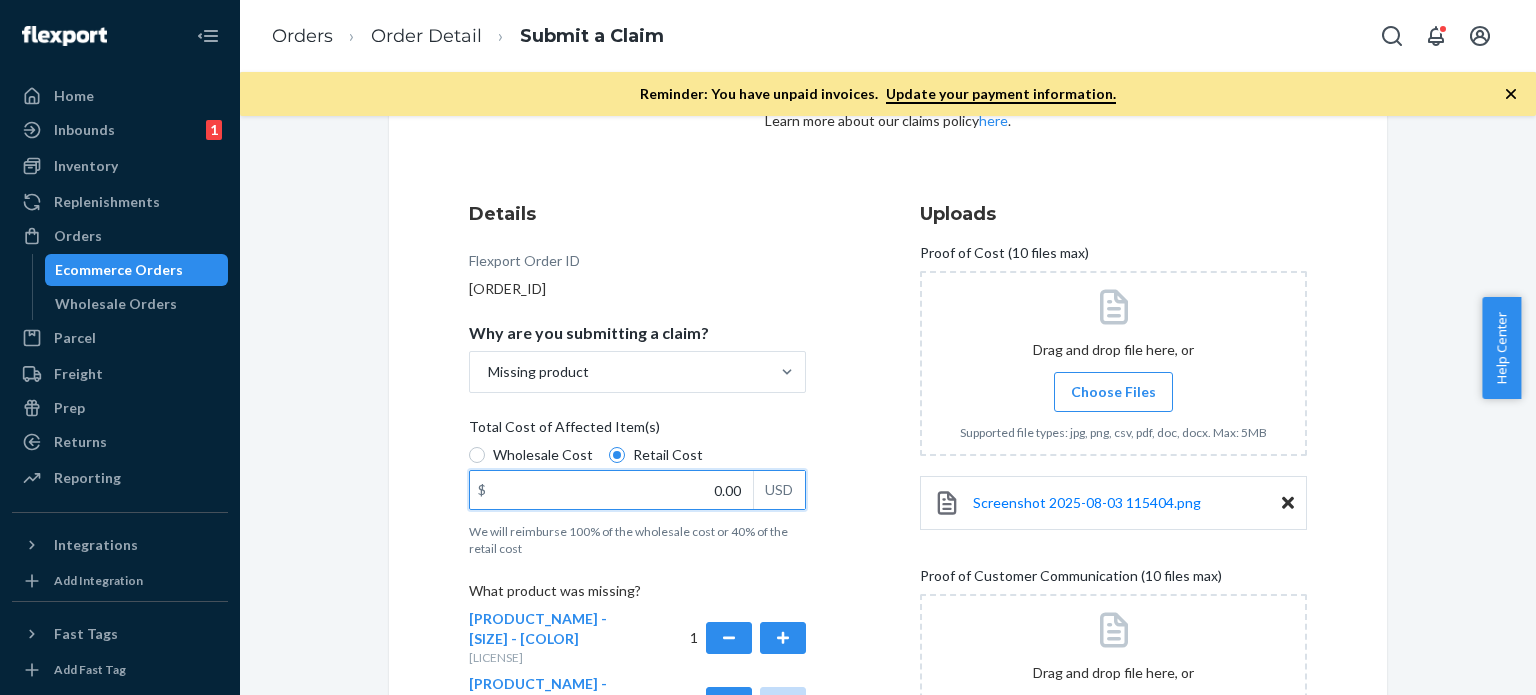 click on "0.00" at bounding box center [611, 490] 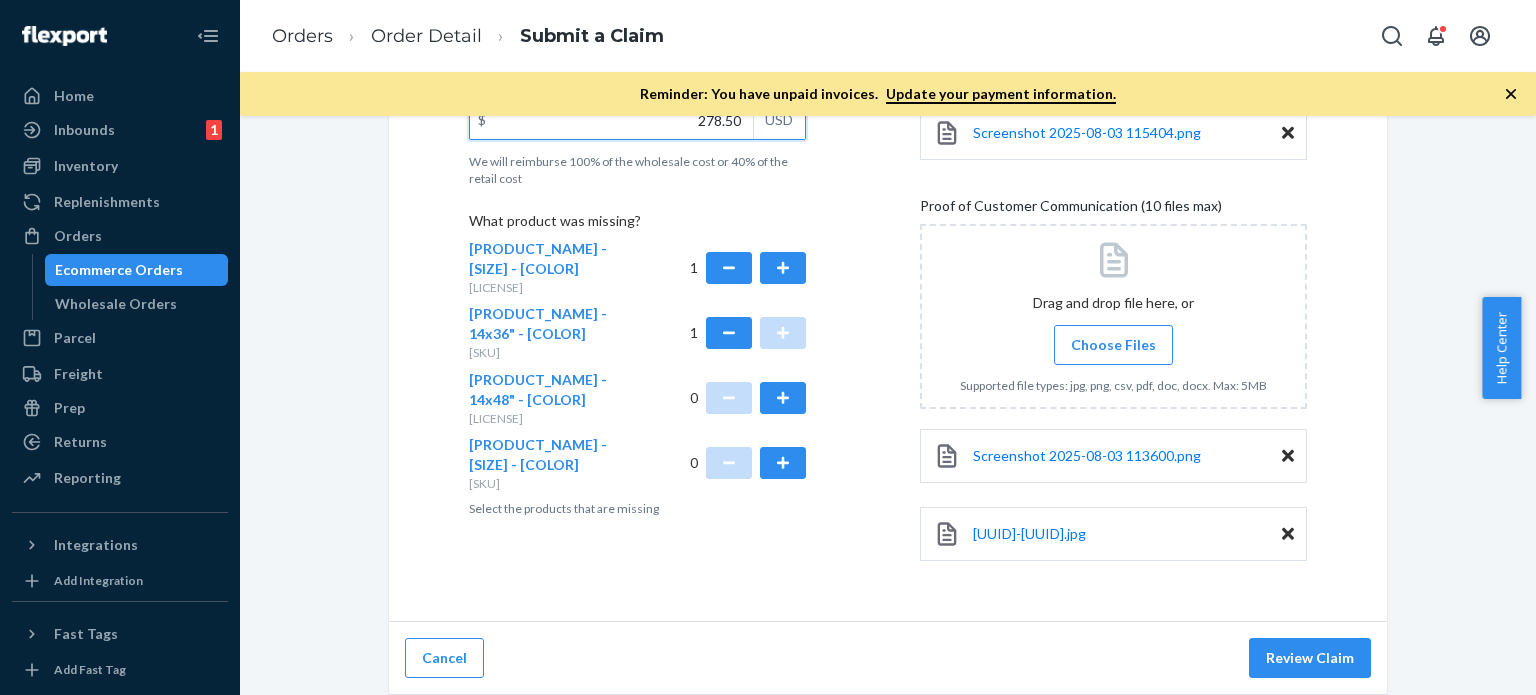 scroll, scrollTop: 577, scrollLeft: 0, axis: vertical 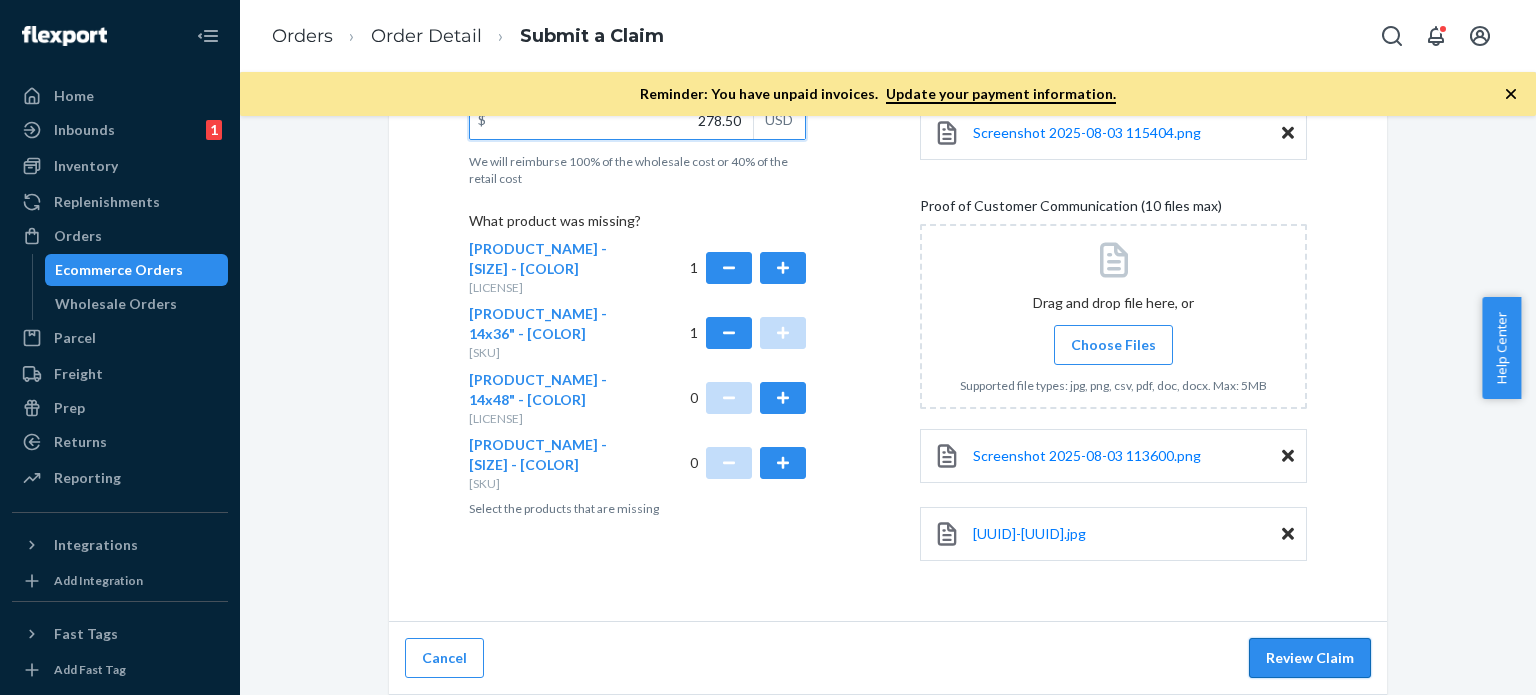 type on "278.50" 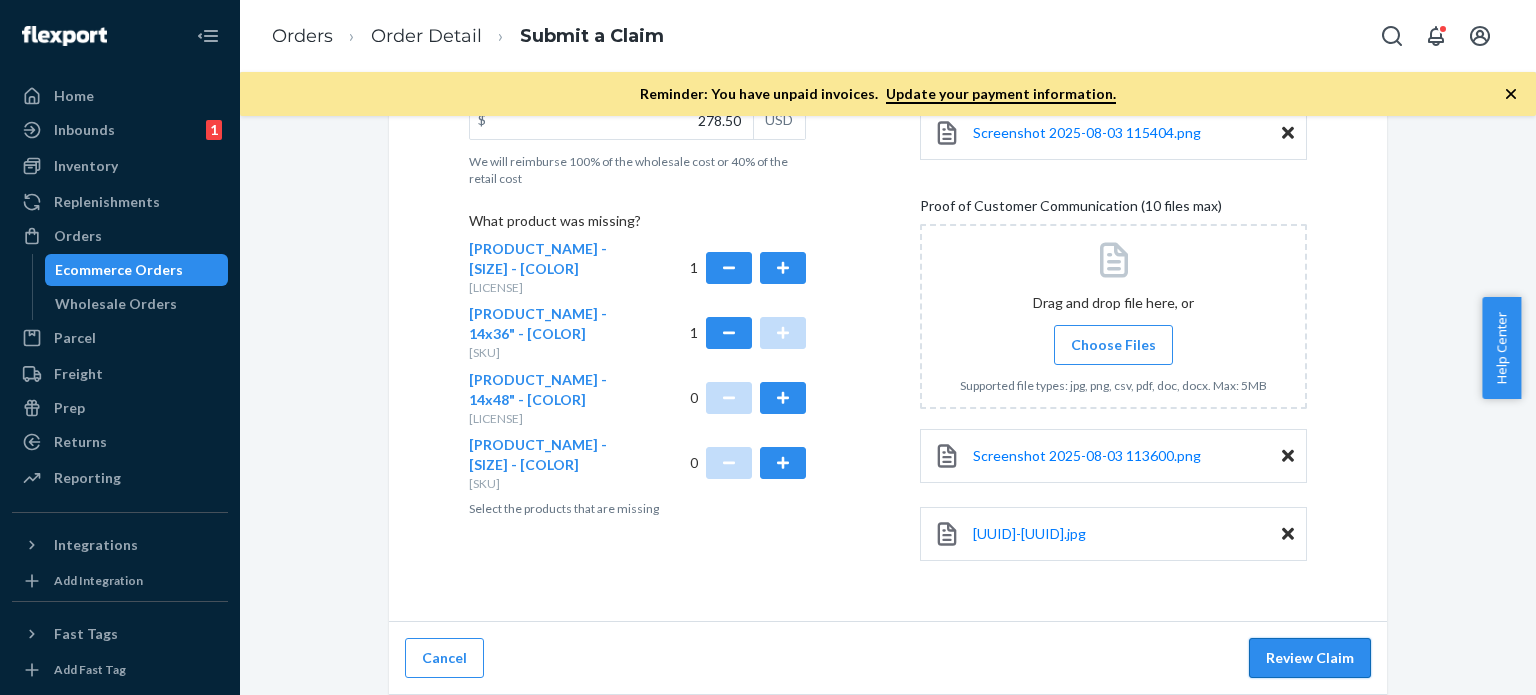 click on "Review Claim" at bounding box center [1310, 658] 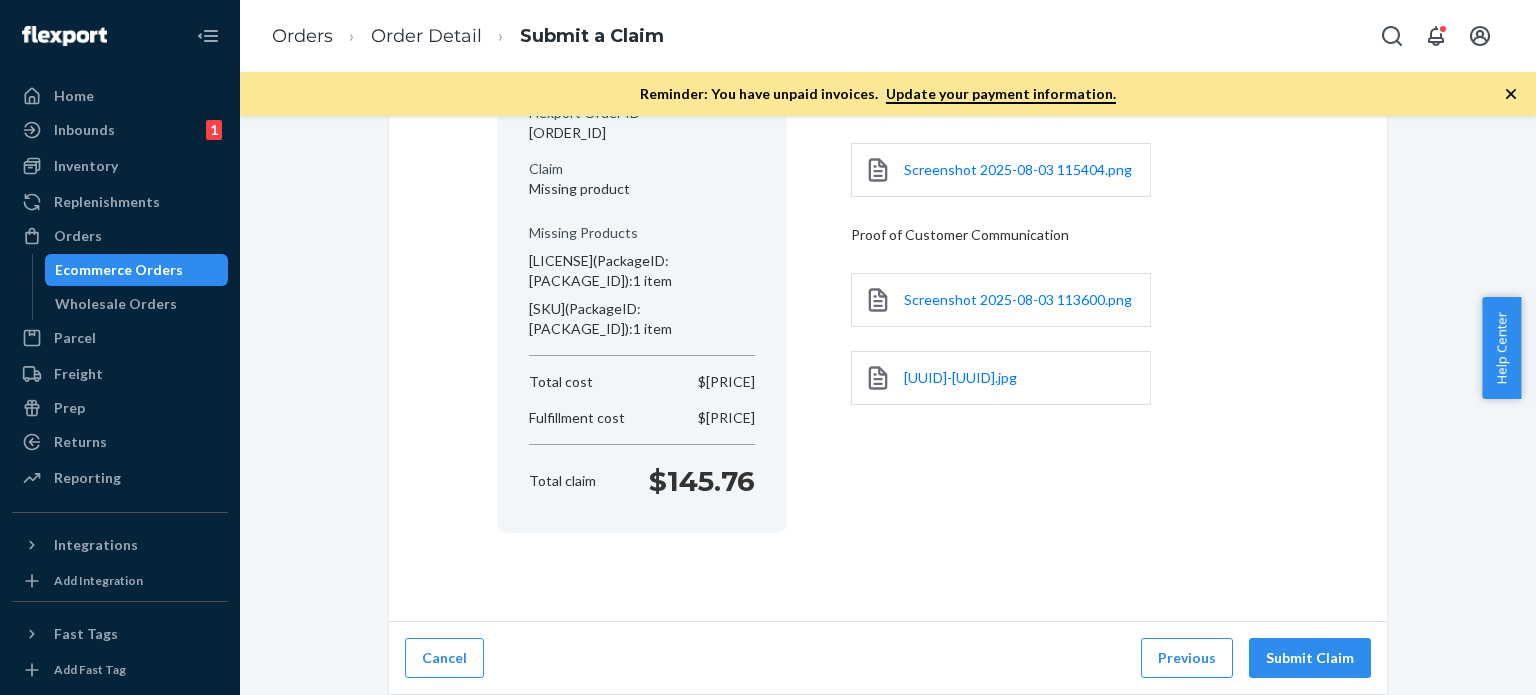 scroll, scrollTop: 252, scrollLeft: 0, axis: vertical 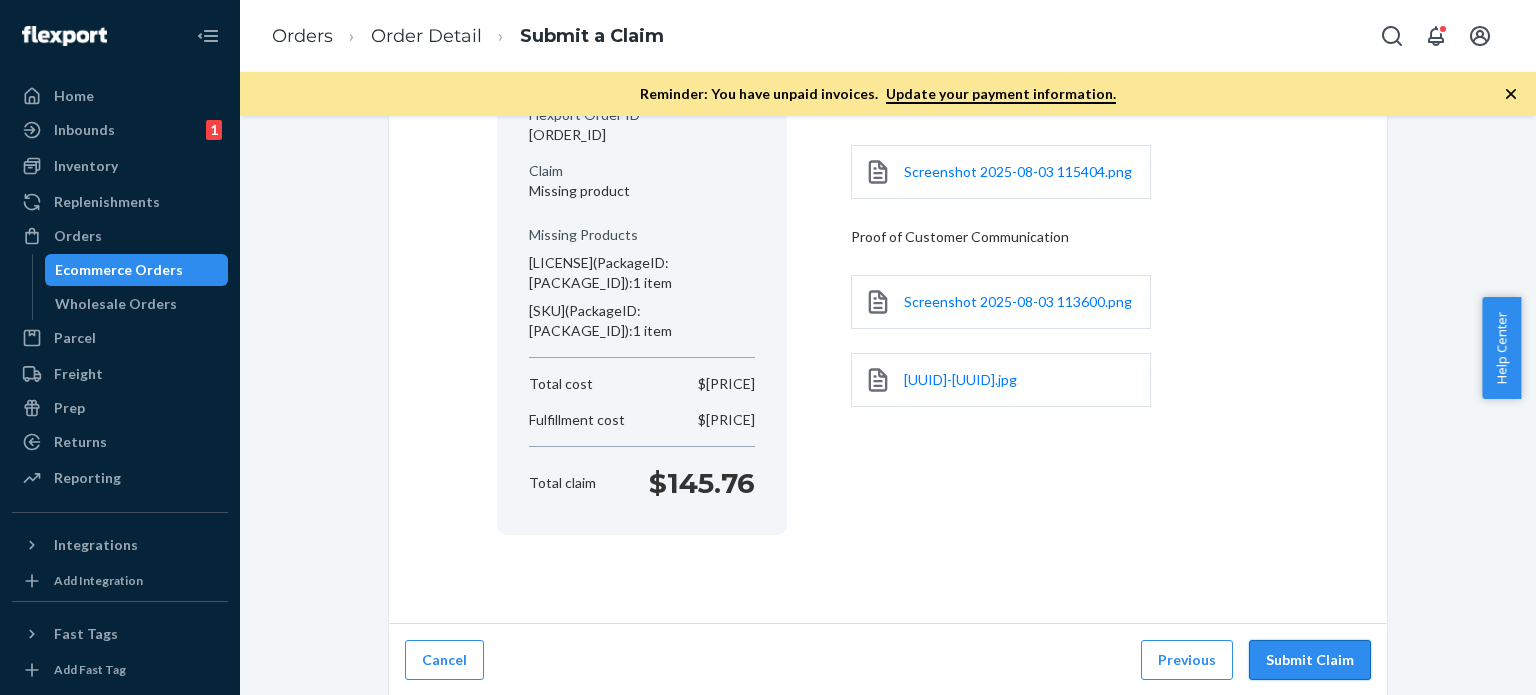 click on "Submit Claim" at bounding box center [1310, 660] 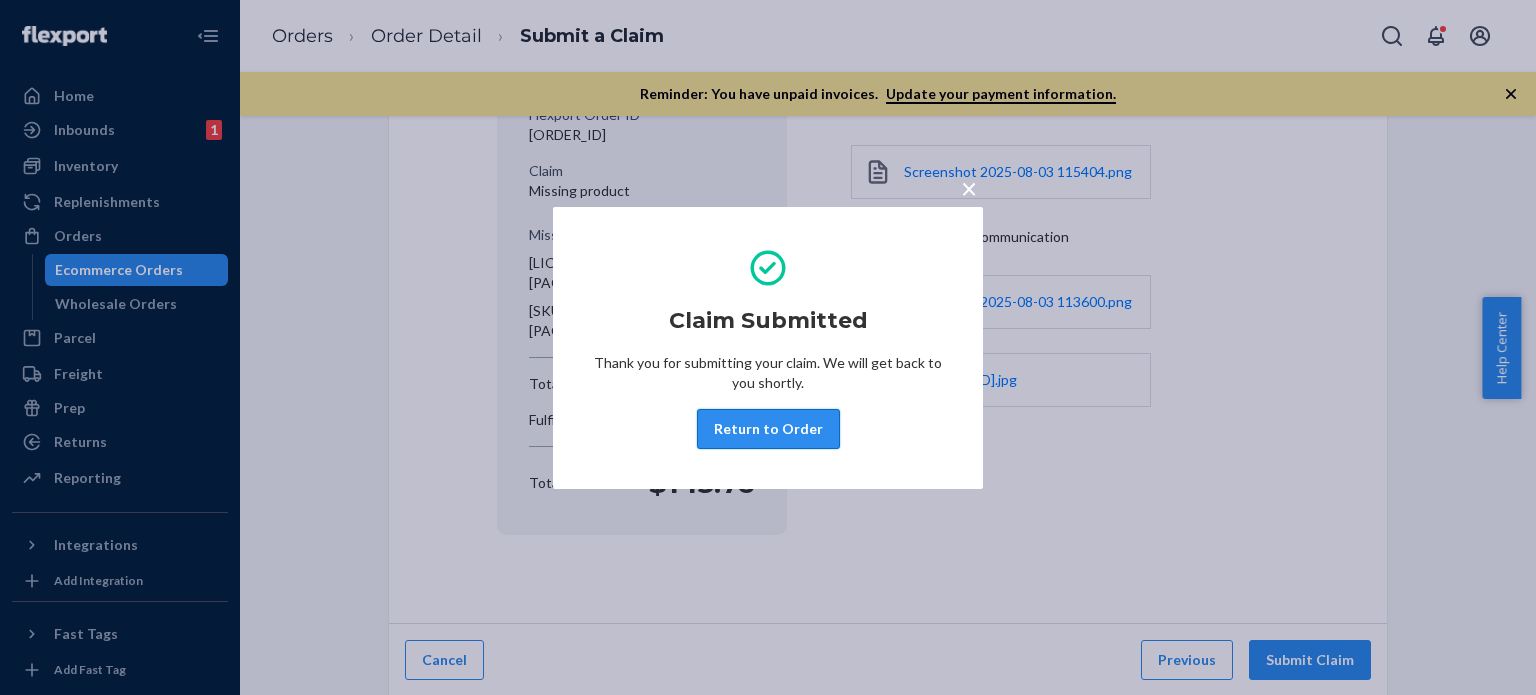 click on "Return to Order" at bounding box center (768, 429) 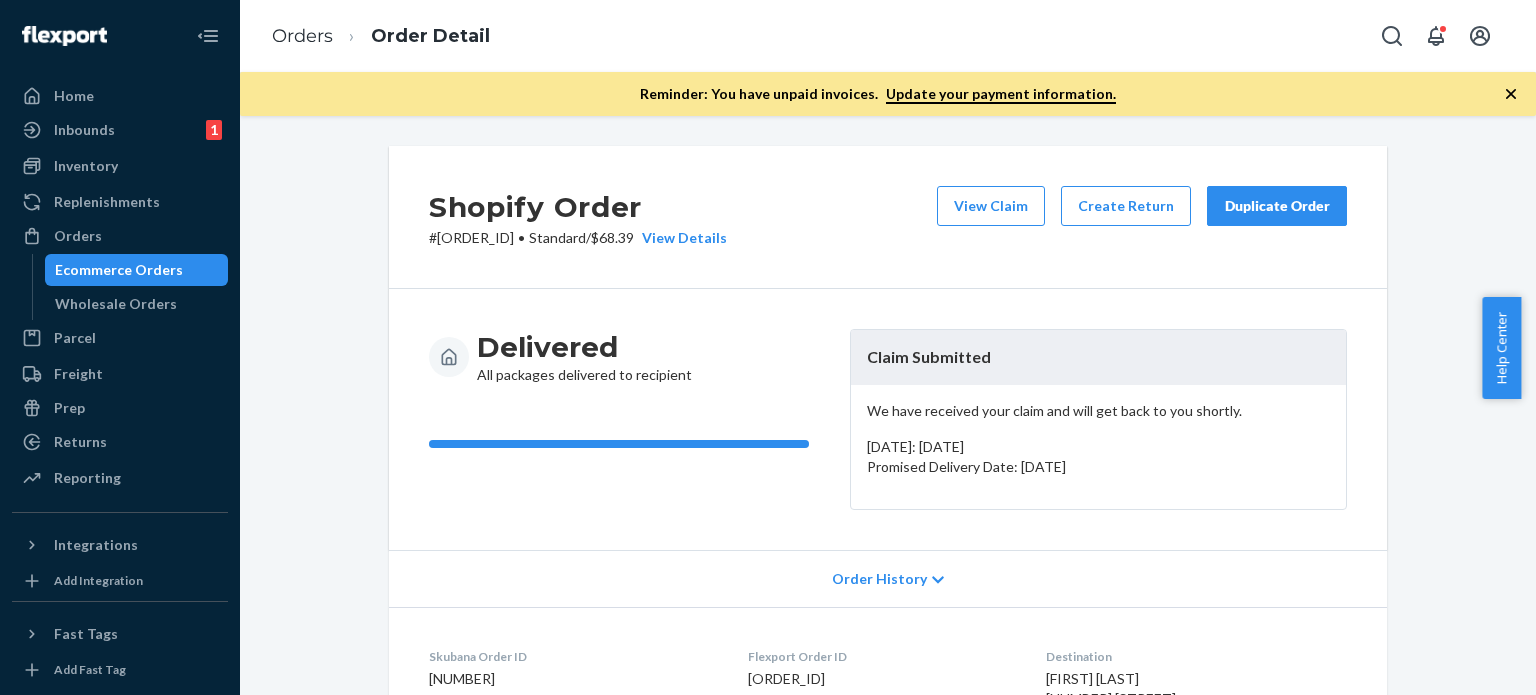 scroll, scrollTop: 500, scrollLeft: 0, axis: vertical 